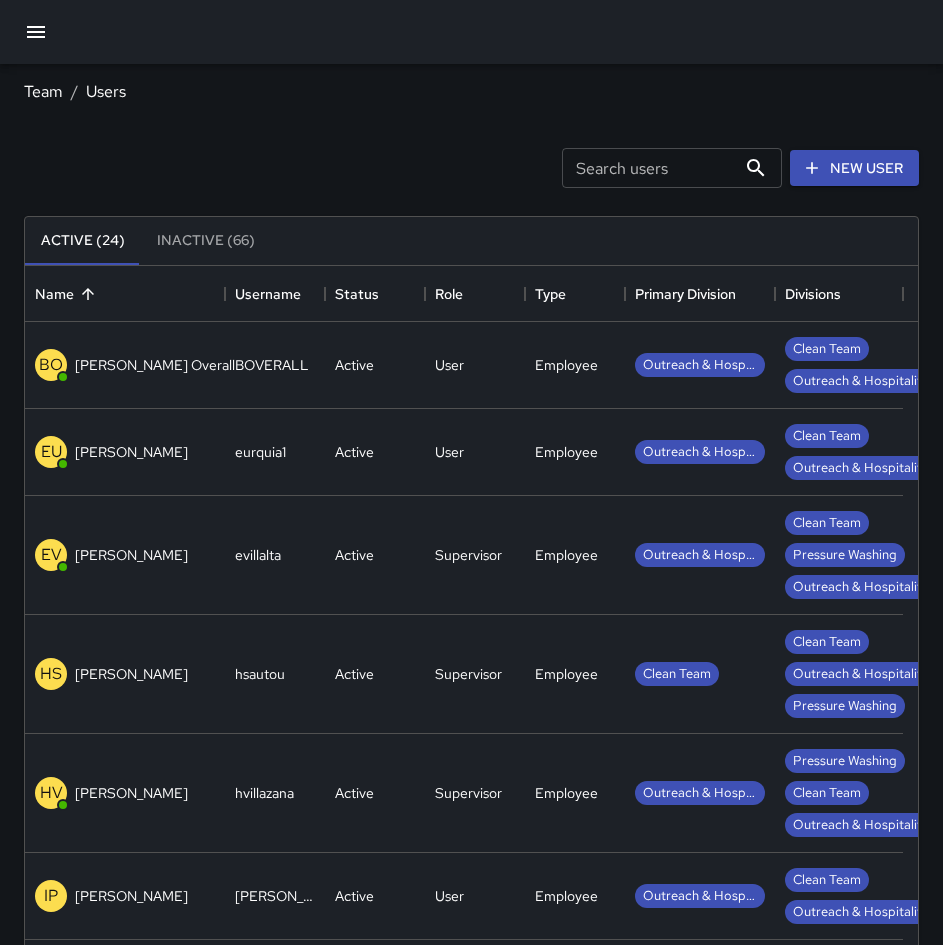 scroll, scrollTop: 238, scrollLeft: 0, axis: vertical 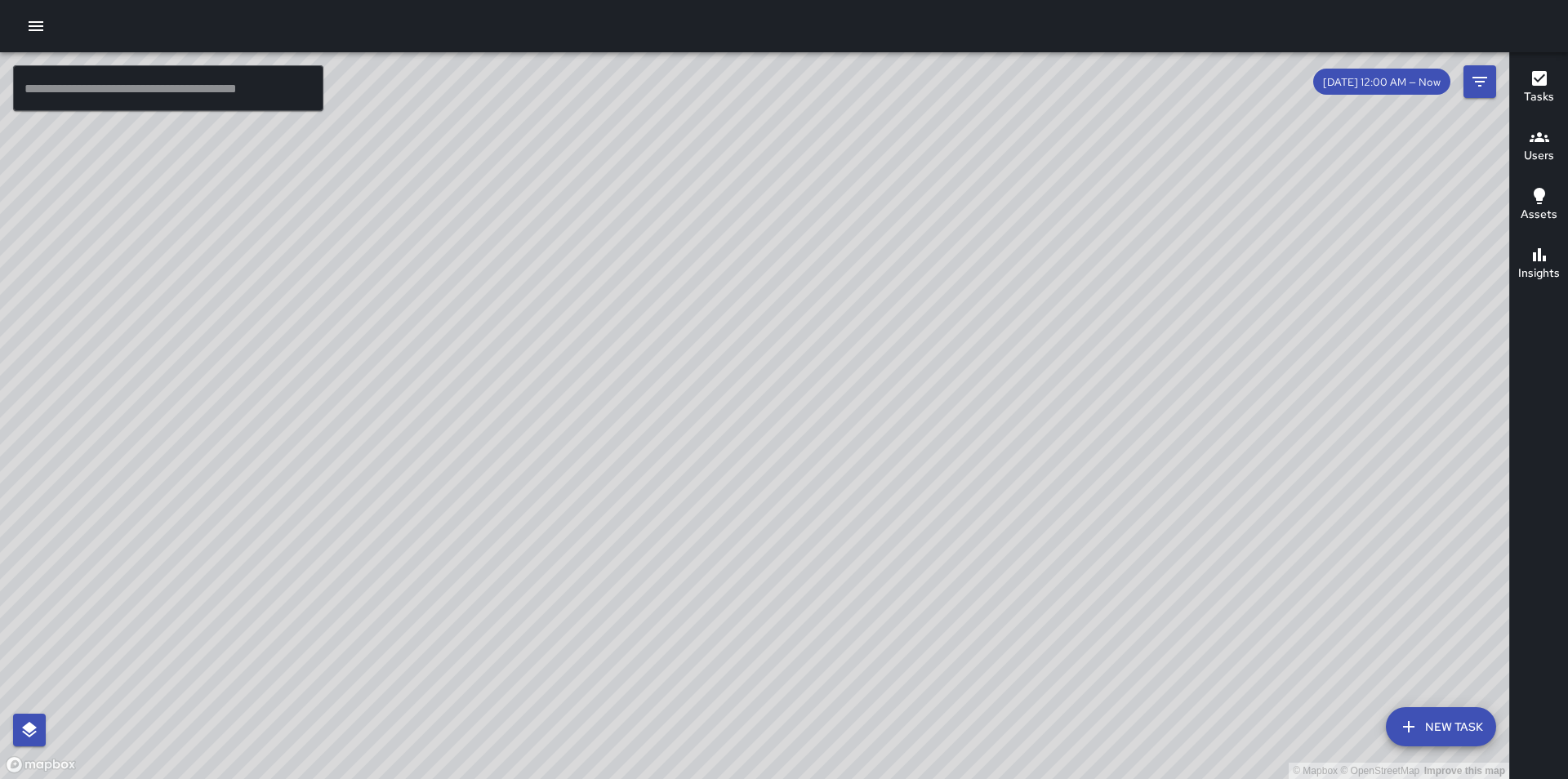 click 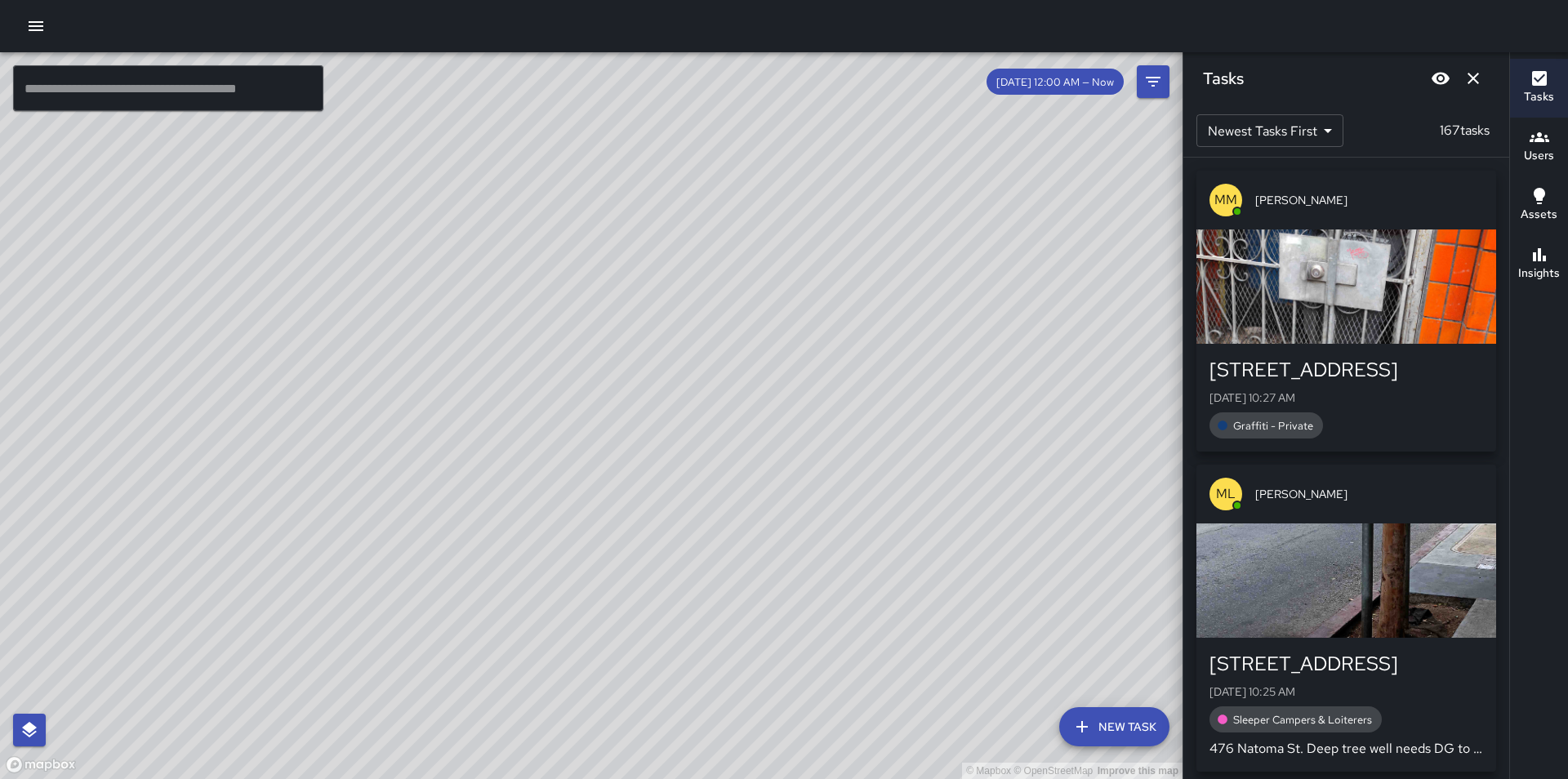 click on "[PERSON_NAME]" at bounding box center (1369, 200) 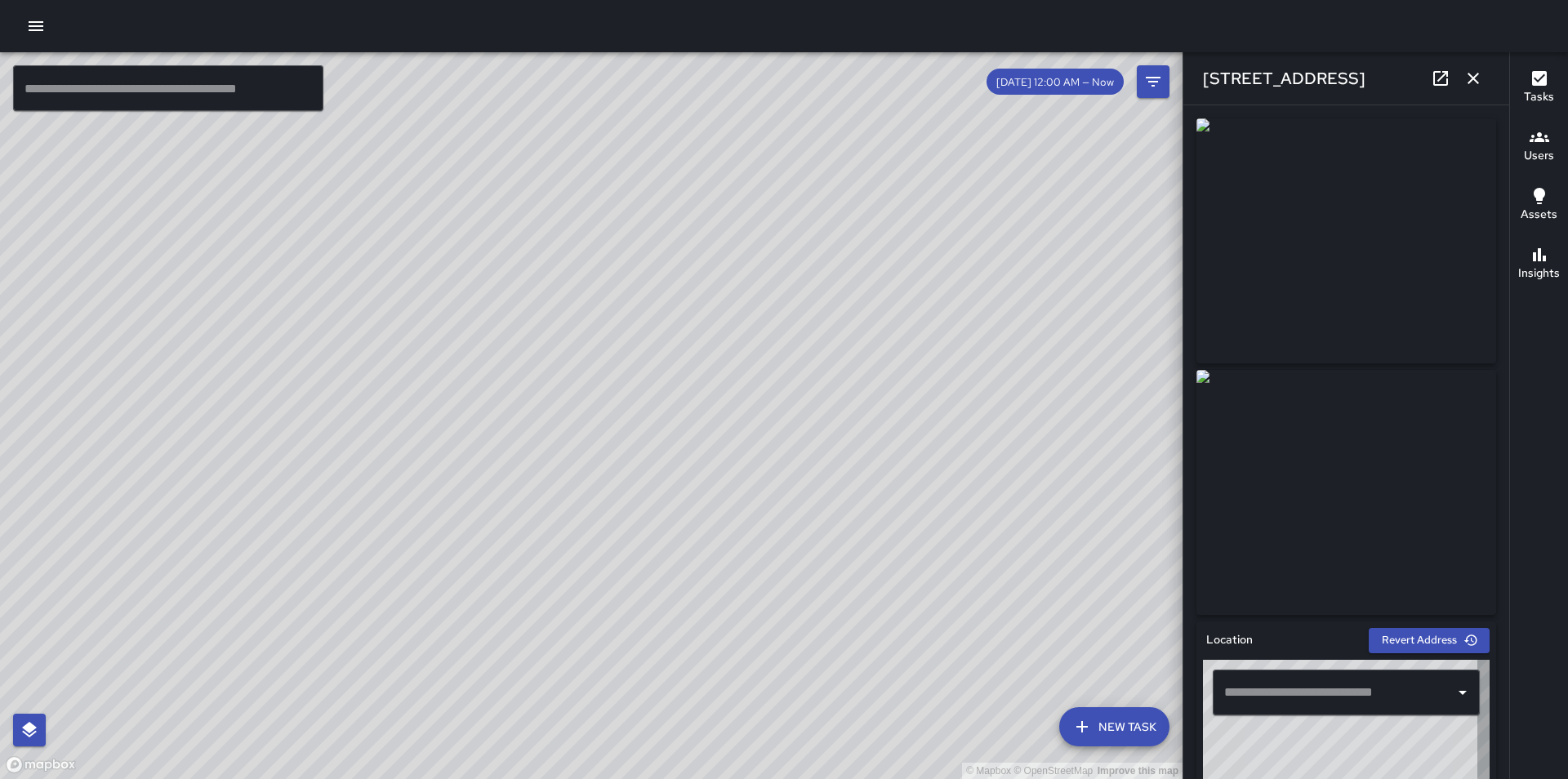 type on "**********" 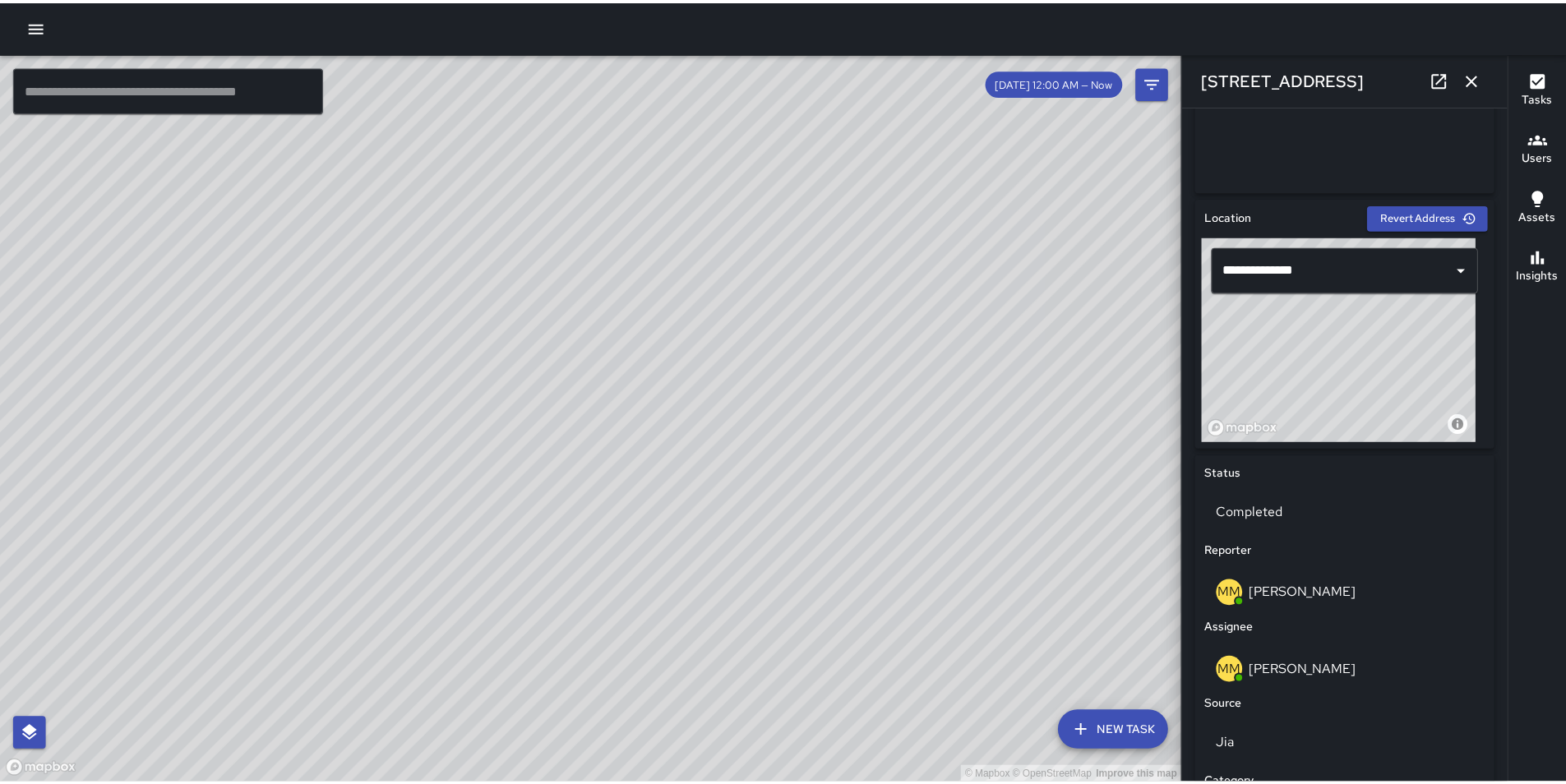 scroll, scrollTop: 16, scrollLeft: 0, axis: vertical 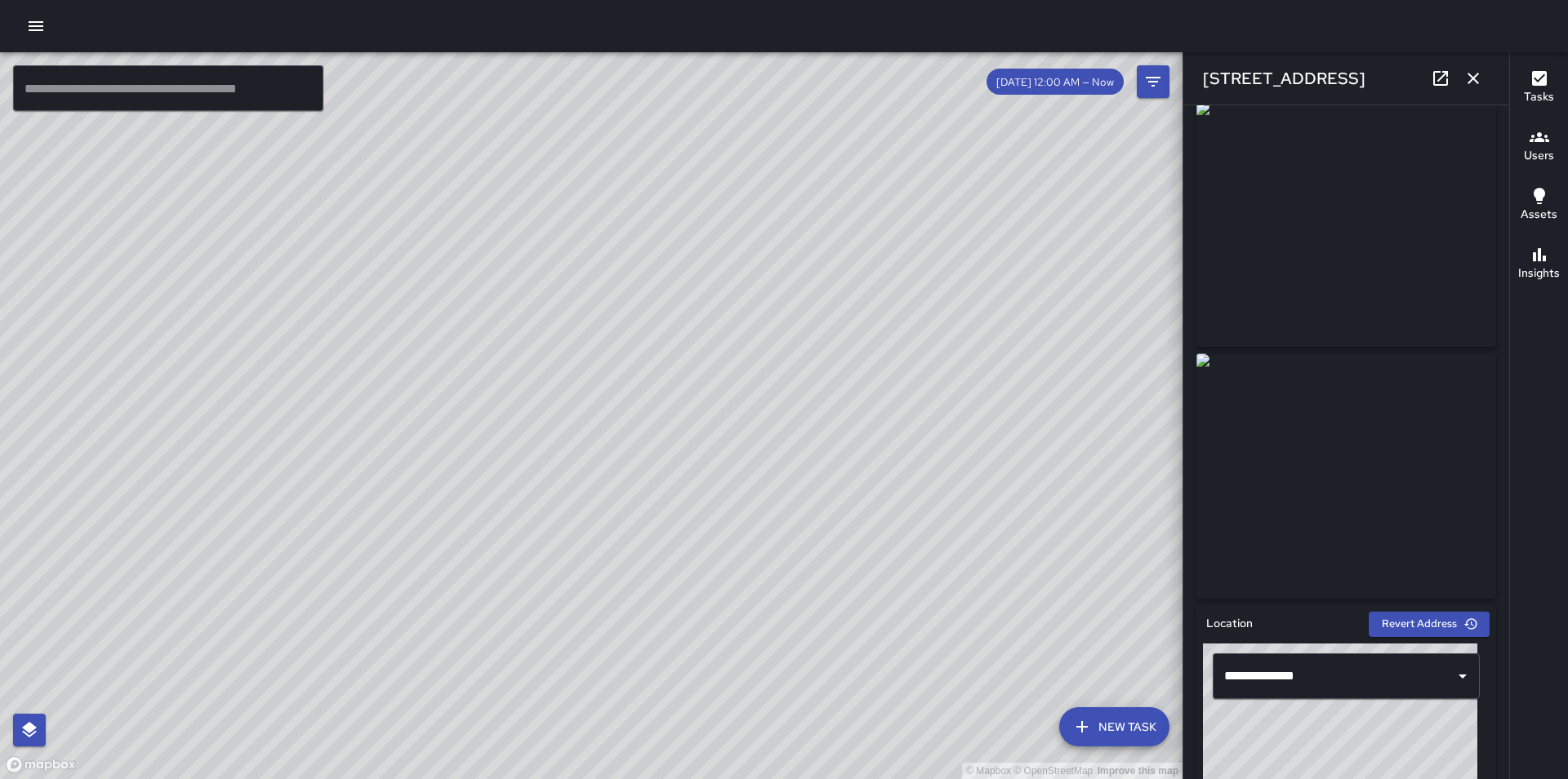 click at bounding box center [1473, 78] 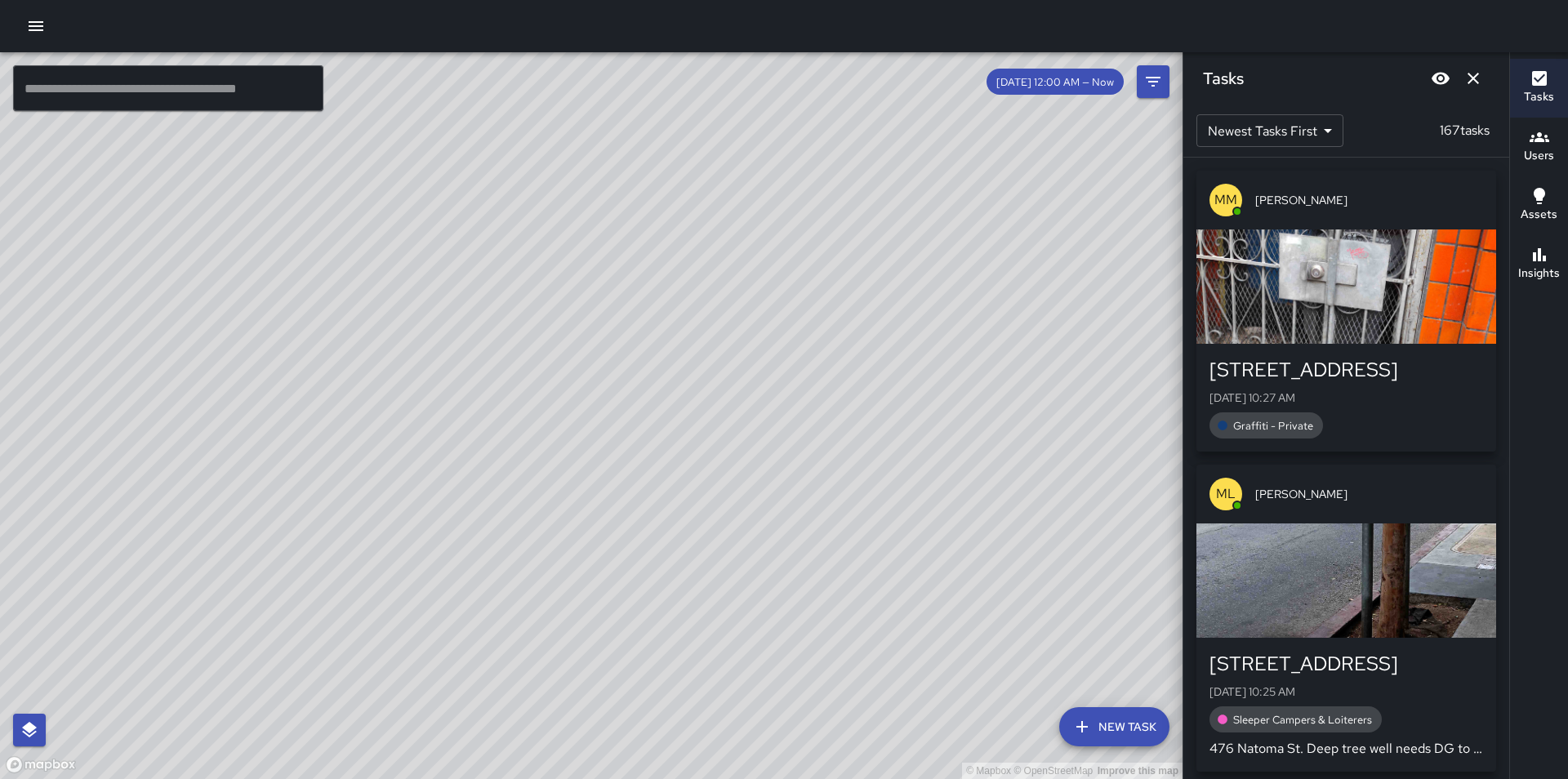 drag, startPoint x: 875, startPoint y: 494, endPoint x: 985, endPoint y: 182, distance: 330.82322 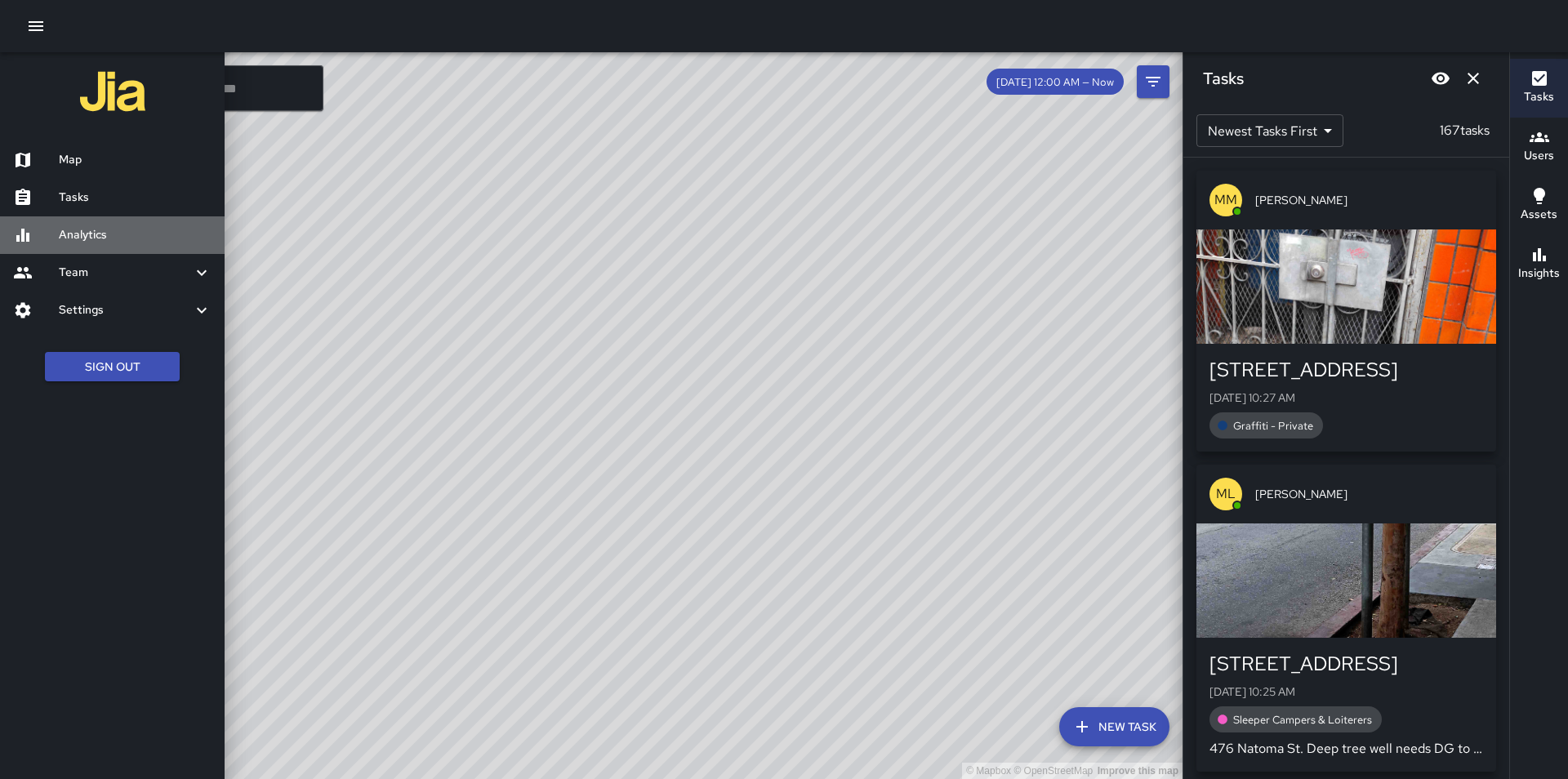 click on "Analytics" at bounding box center [112, 235] 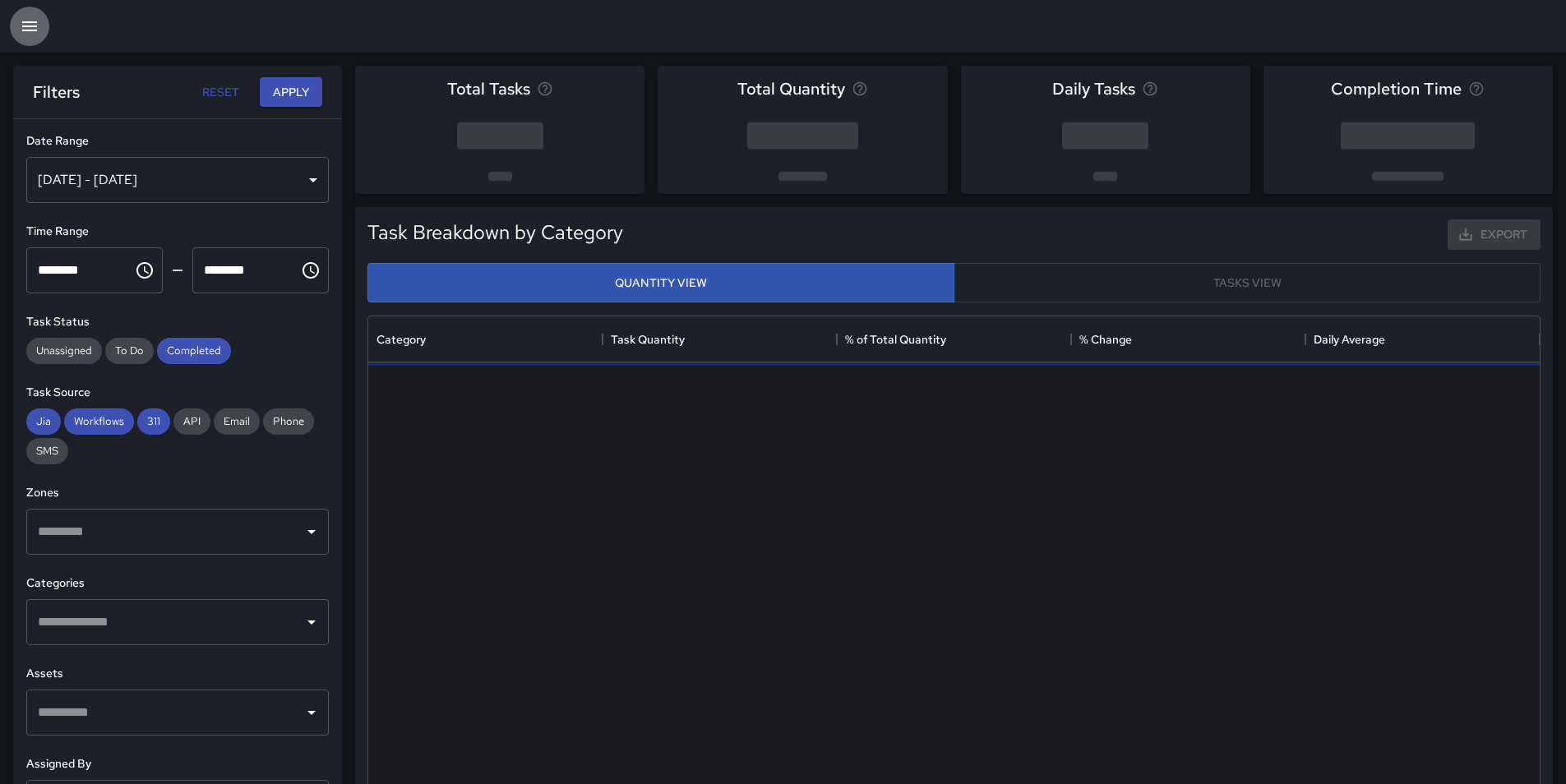 click 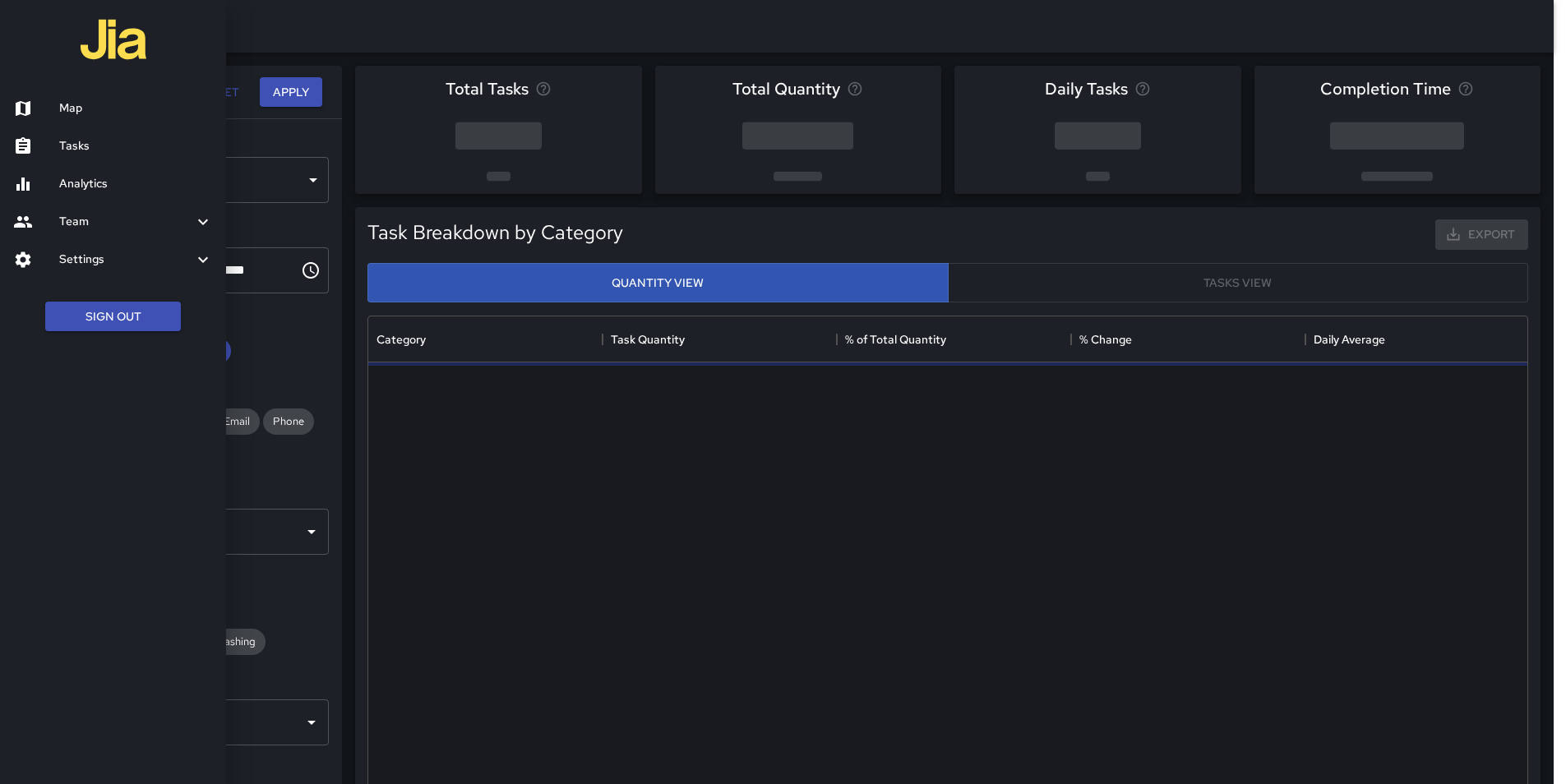 scroll, scrollTop: 13, scrollLeft: 13, axis: both 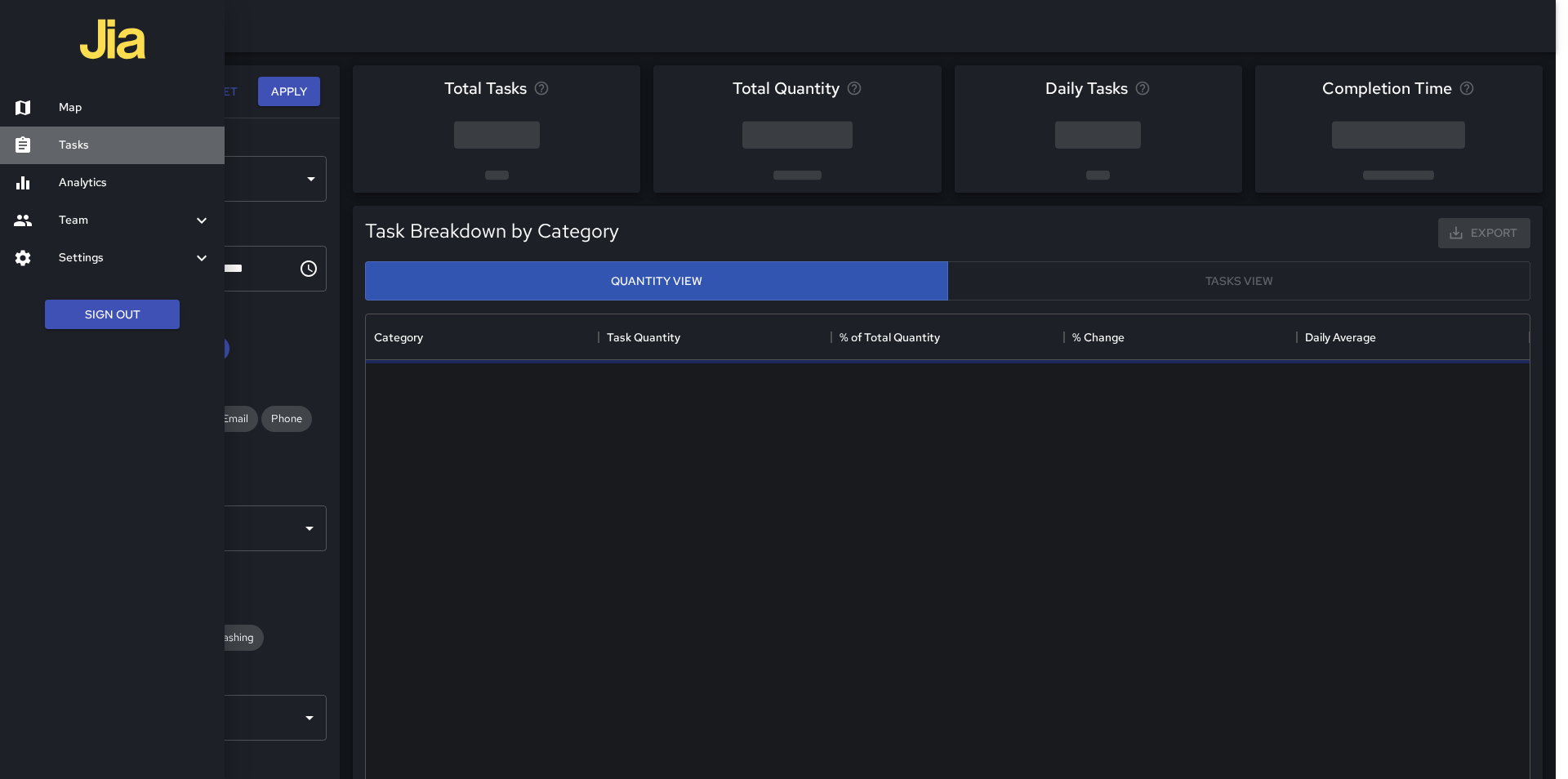 click on "Tasks" at bounding box center (135, 145) 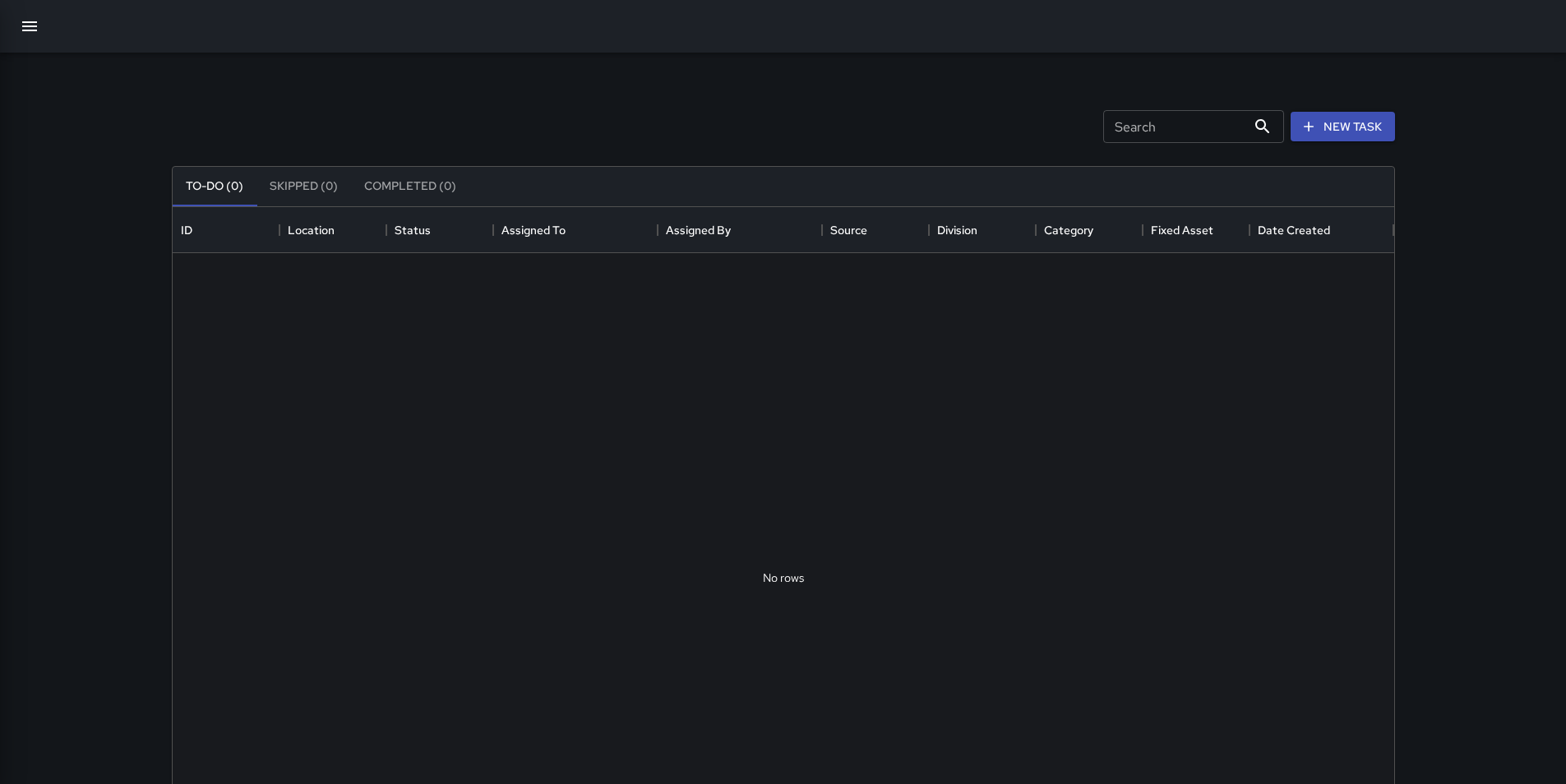 scroll, scrollTop: 13, scrollLeft: 13, axis: both 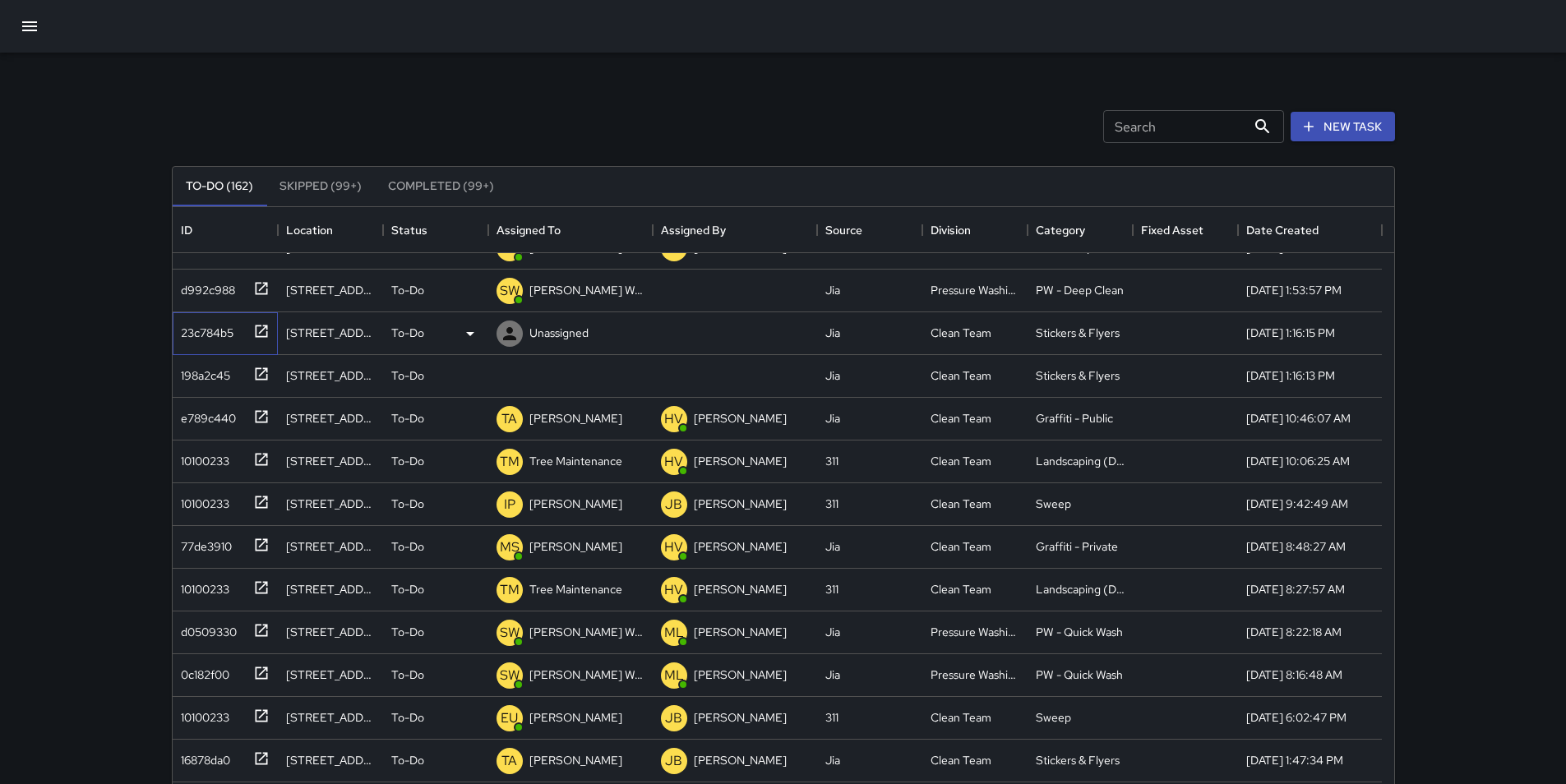 click on "23c784b5" at bounding box center (204, 330) 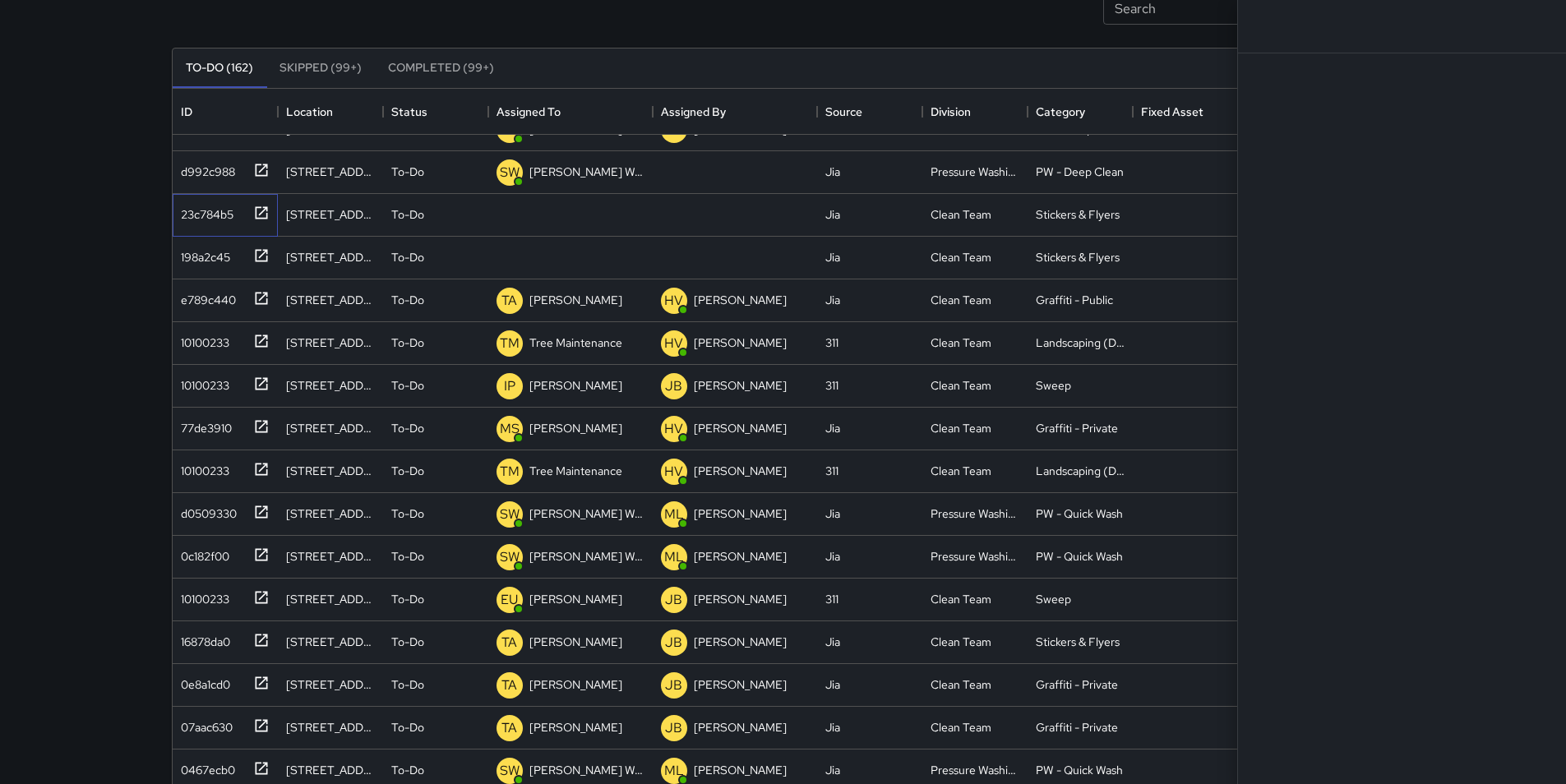 scroll, scrollTop: 187, scrollLeft: 0, axis: vertical 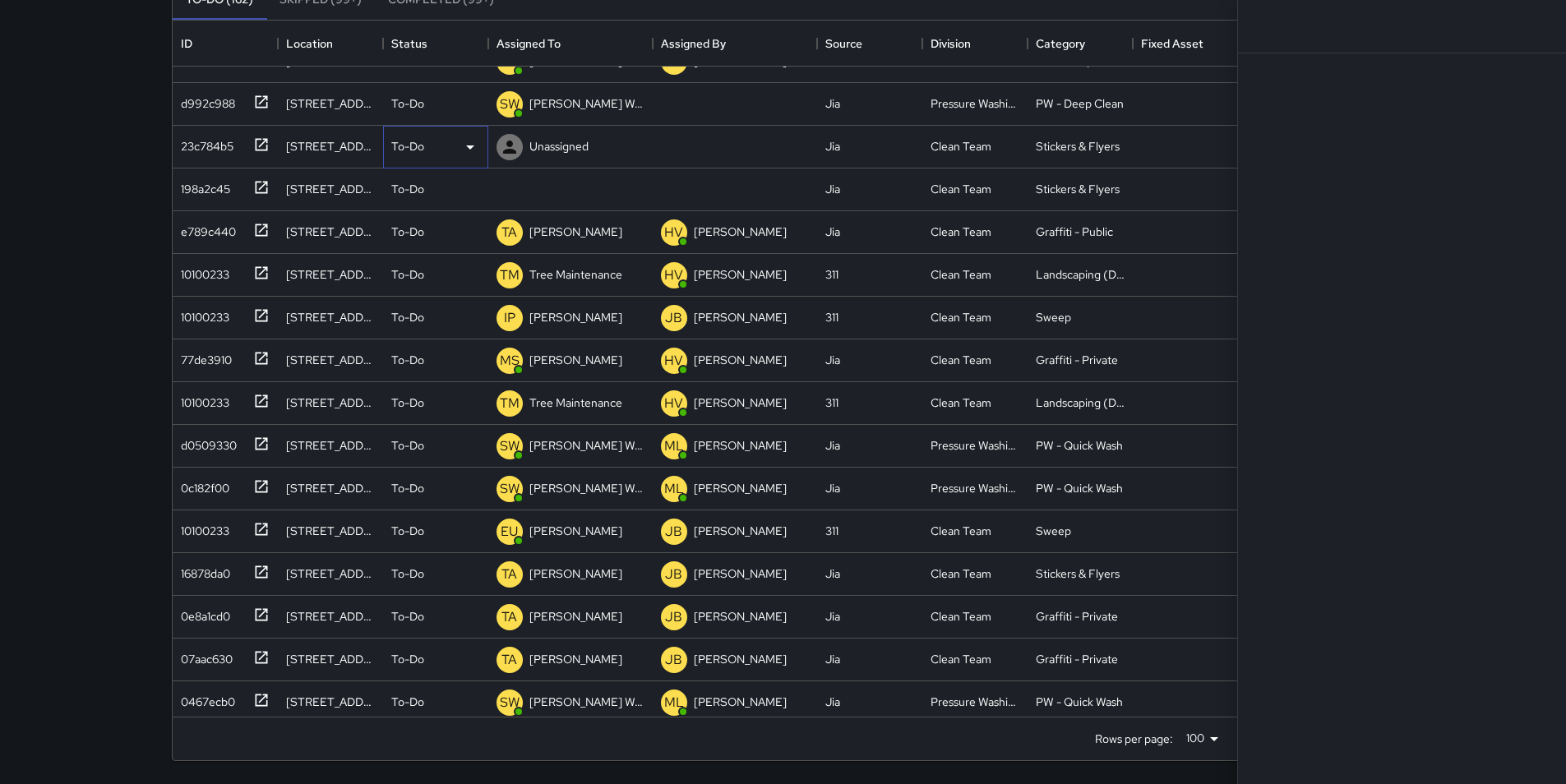 click on "To-Do" at bounding box center [436, 147] 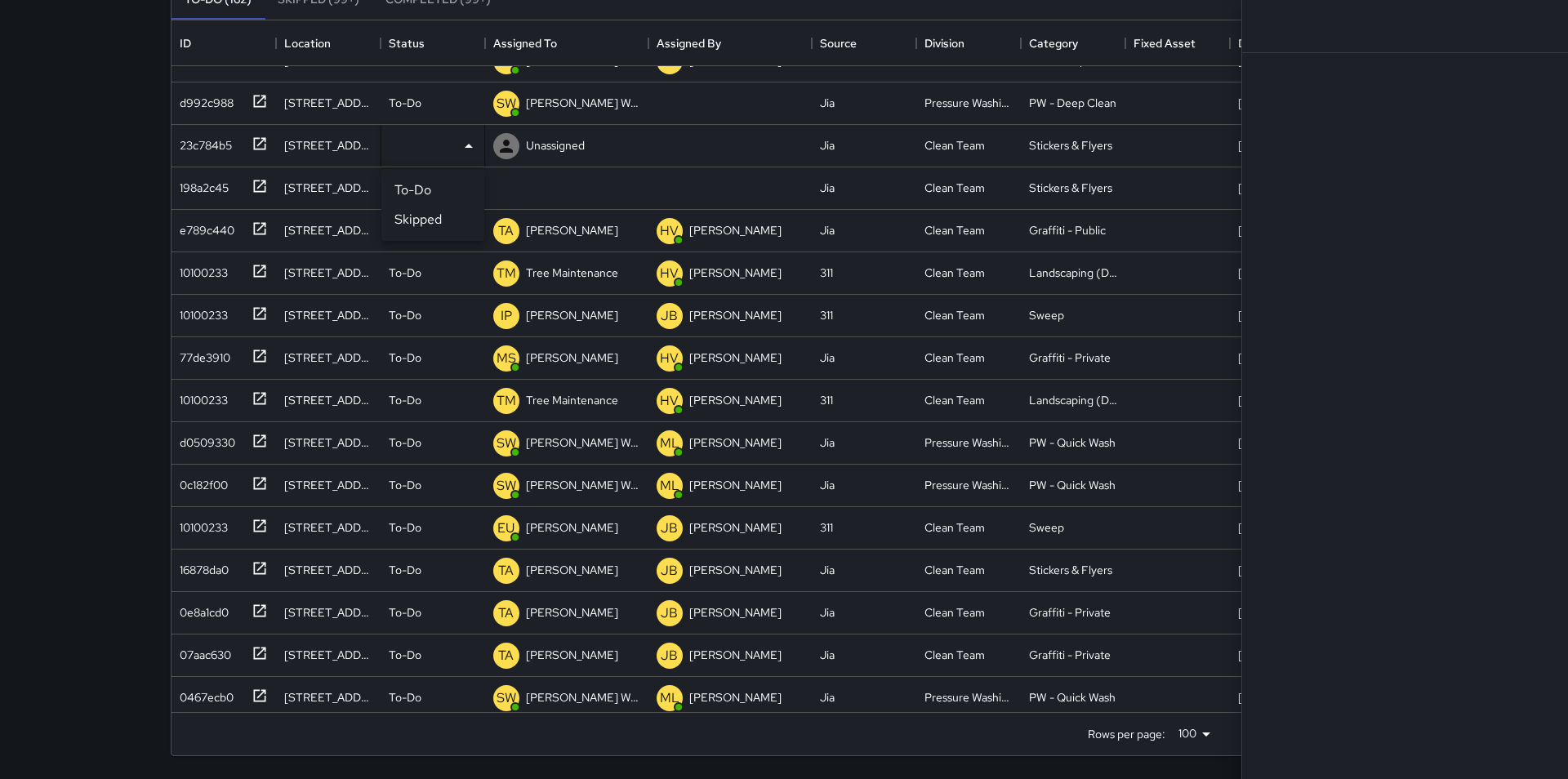 click on "Skipped" at bounding box center [433, 220] 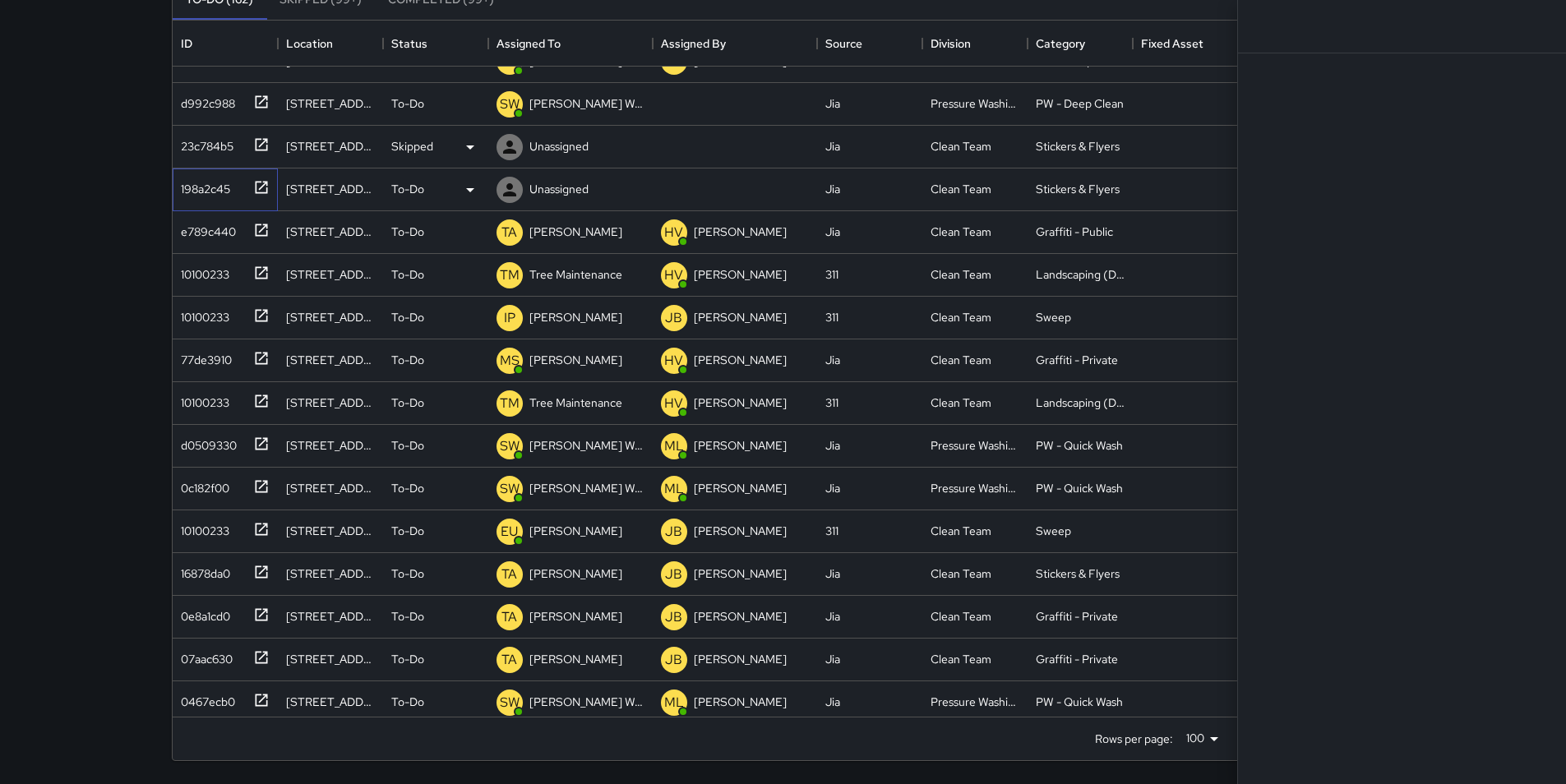 click on "198a2c45" at bounding box center (202, 186) 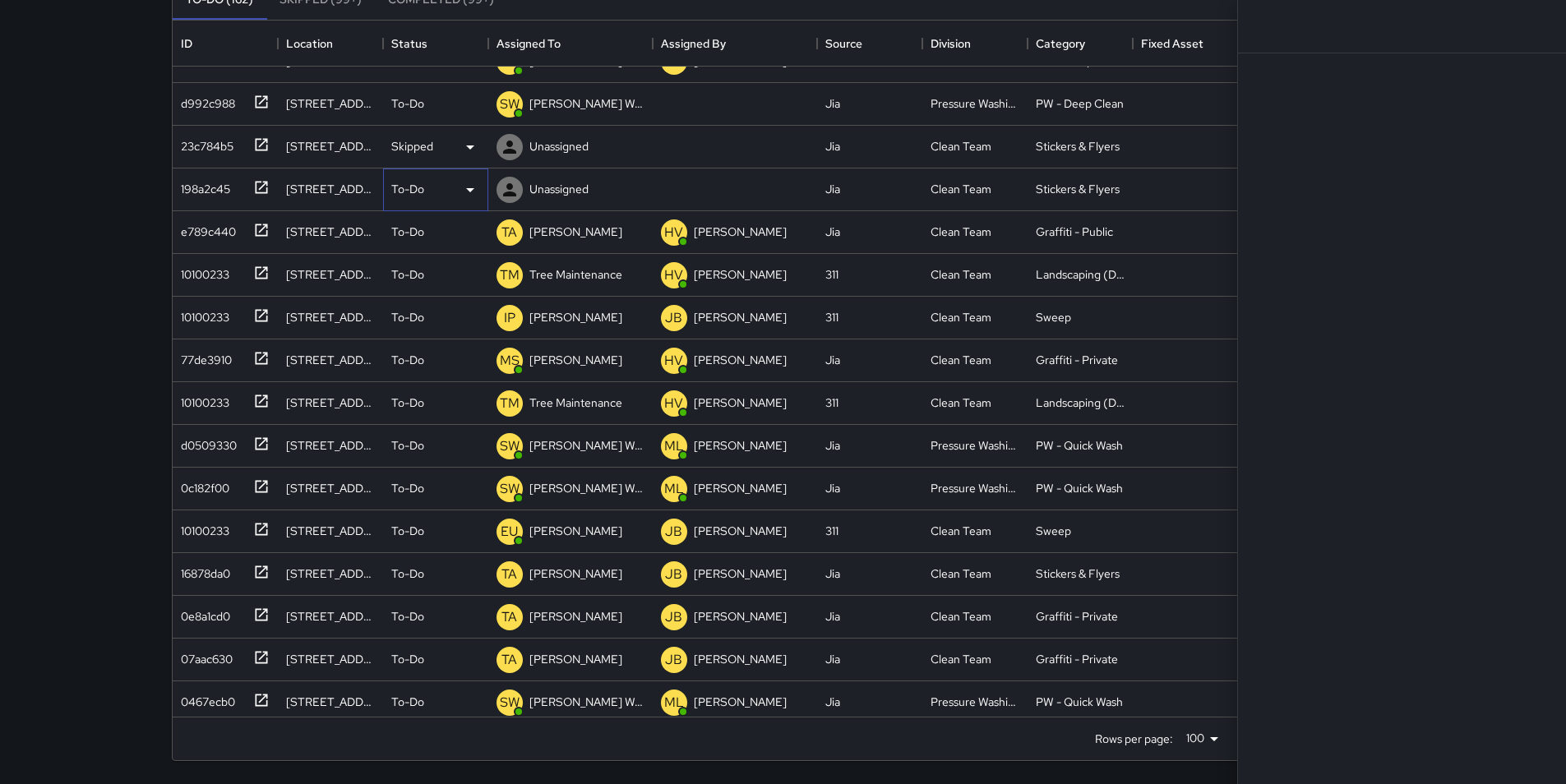 click on "To-Do" at bounding box center (436, 190) 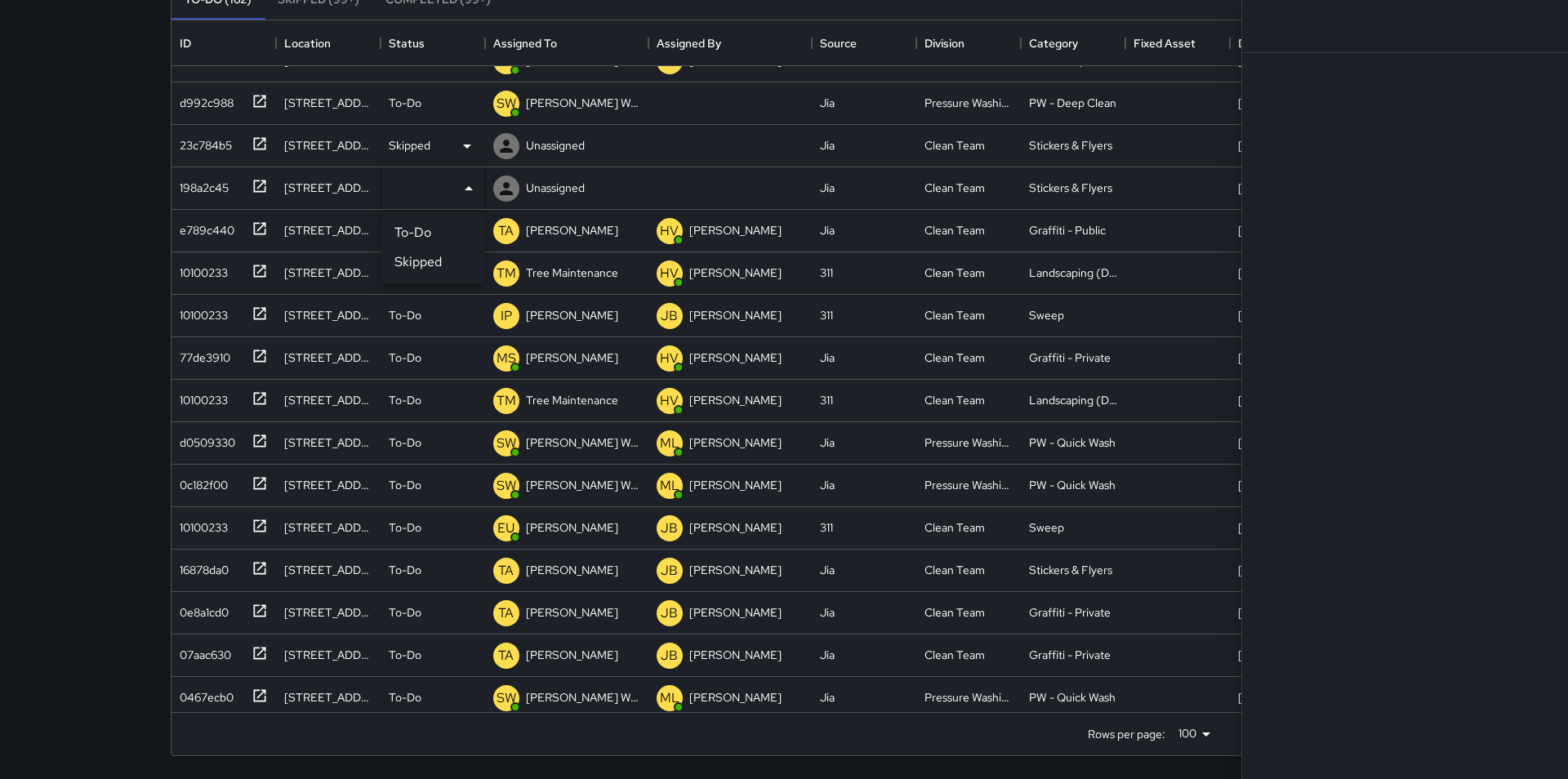 click on "Skipped" at bounding box center (433, 262) 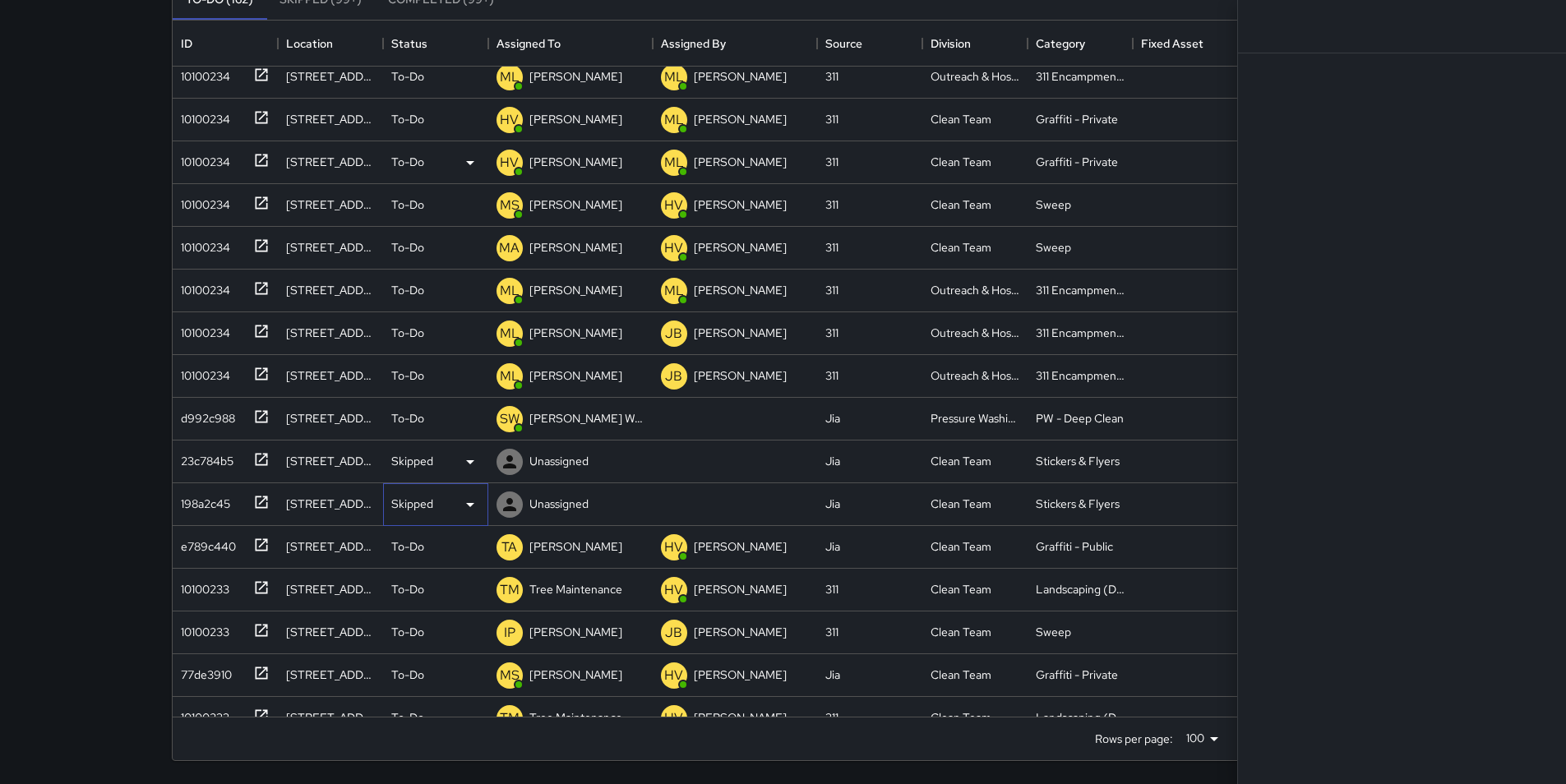 scroll, scrollTop: 1151, scrollLeft: 0, axis: vertical 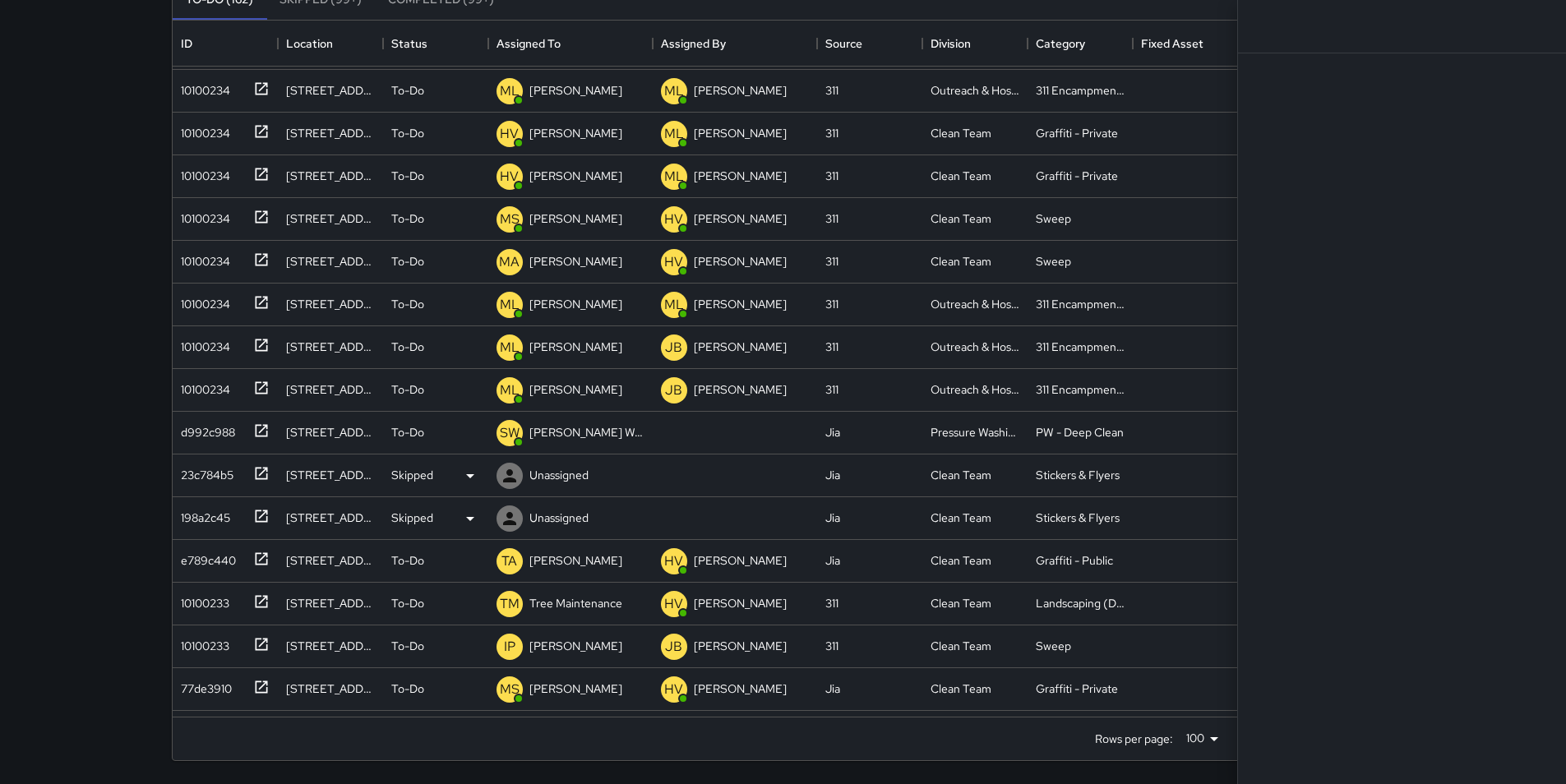 click on "Search Search New Task To-Do (162) Skipped (99+) Completed (99+) ID Location Status Assigned To Assigned By Source Division Category Fixed Asset Date Created 10100234 34 7th Street To-Do ML Michael Lopez ML Michael Lopez 311 Outreach & Hospitality 311 Encampments 7/30/2025, 8:06:33 AM 10100234 1121 Mission Street To-Do ML Michael Lopez ML Michael Lopez 311 Outreach & Hospitality 311 Encampments 7/30/2025, 8:05:03 AM 10100234 1131 Mission Street To-Do HV Hugo Villazana ML Michael Lopez 311 Clean Team Graffiti - Private 7/30/2025, 8:04:49 AM 10100234 1159 Mission Street To-Do HV Hugo Villazana ML Michael Lopez 311 Clean Team Graffiti - Private 7/30/2025, 8:04:12 AM 10100234 1198 Mission Street To-Do MS Matthew Sherpee HV Hugo Villazana 311 Clean Team Sweep 7/30/2025, 7:47:57 AM 10100234 64 6th Street To-Do MA Manuel Arce HV Hugo Villazana 311 Clean Team Sweep 7/30/2025, 7:24:45 AM 10100234 25 Harriet Street To-Do ML Michael Lopez ML Michael Lopez 311 Outreach & Hospitality 311 Encampments 7/29/2025, 8:23:58 PM" at bounding box center [783, 298] 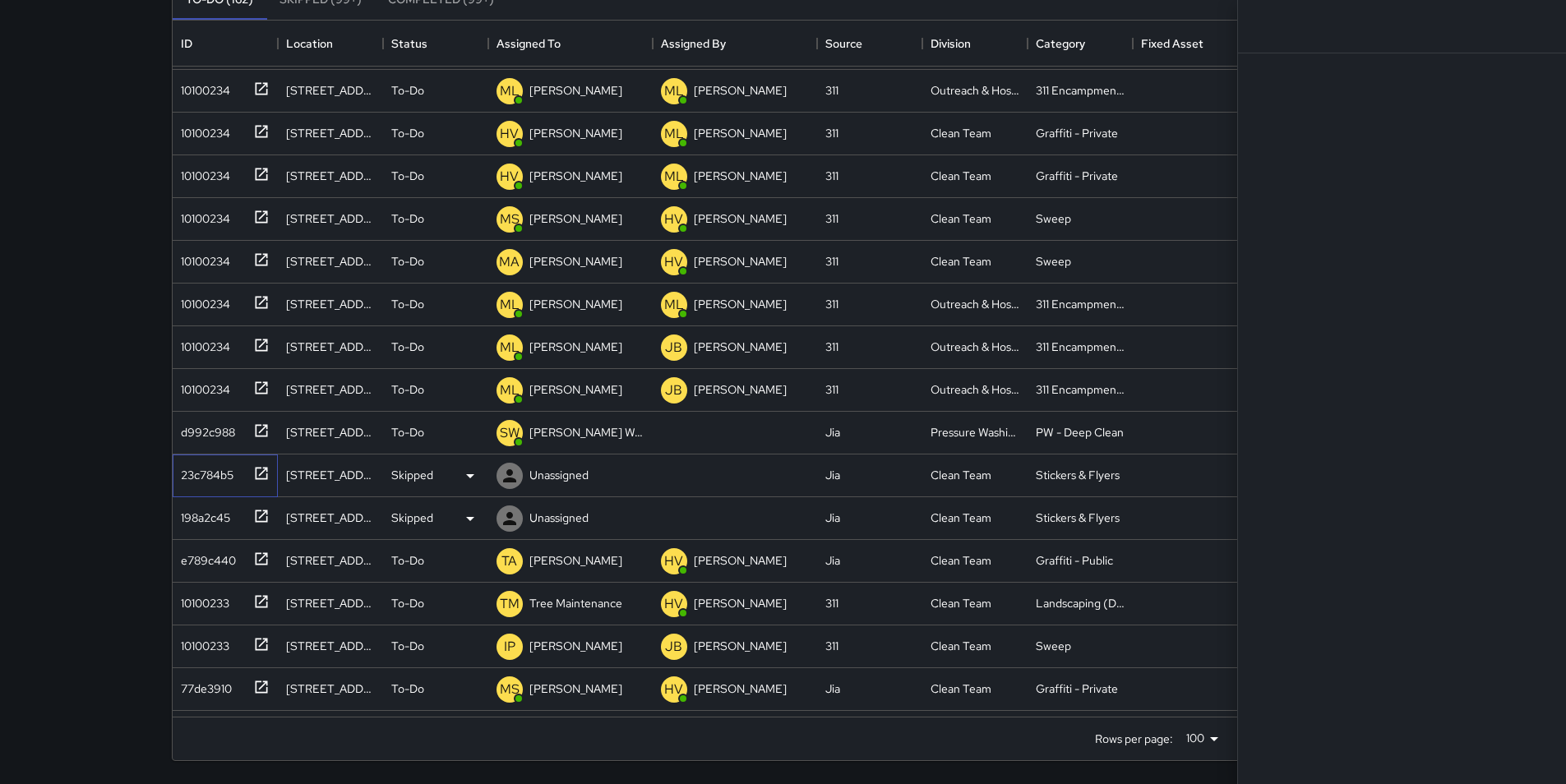 click on "23c784b5" at bounding box center [204, 472] 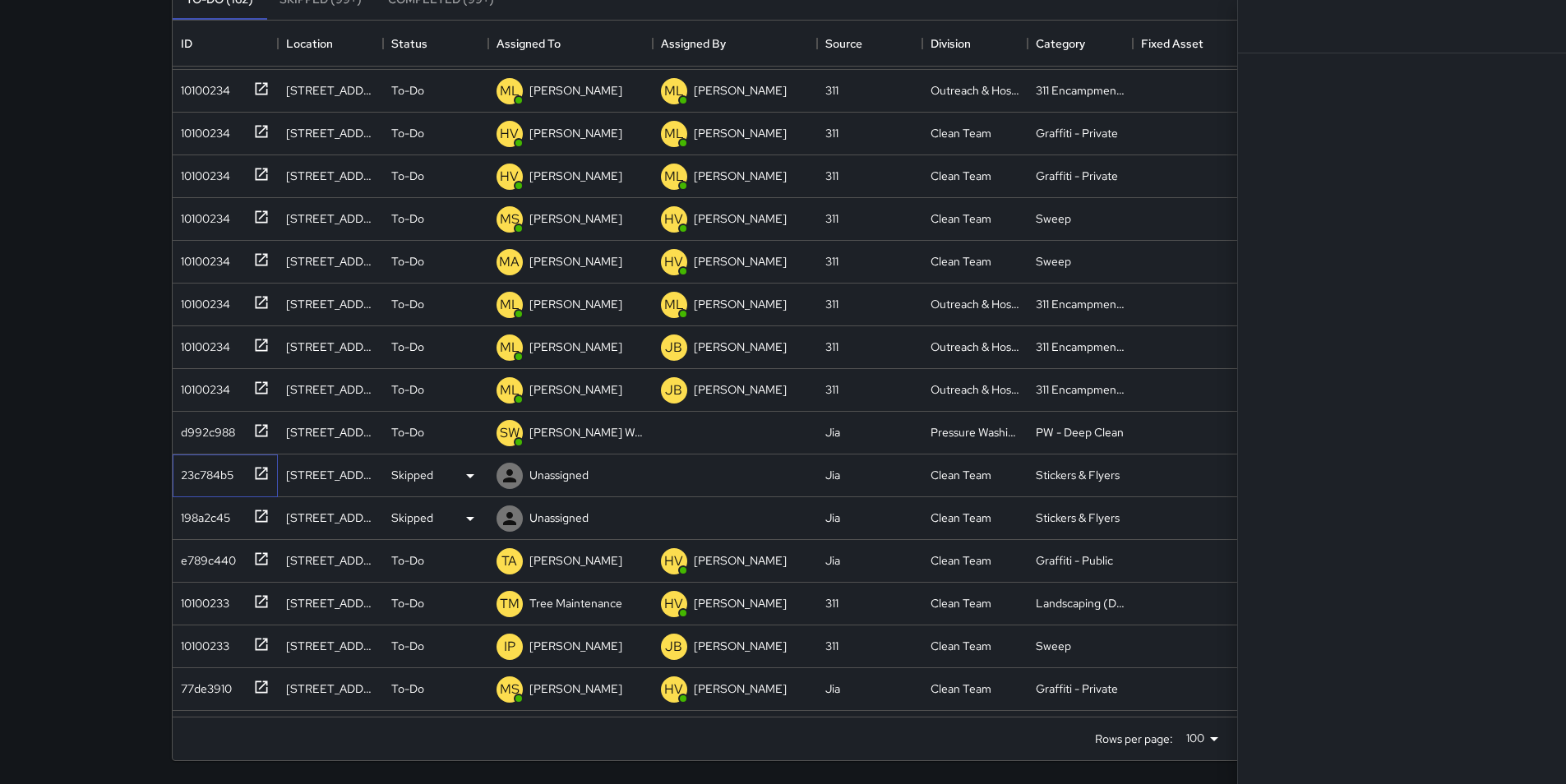 click on "23c784b5" at bounding box center (204, 472) 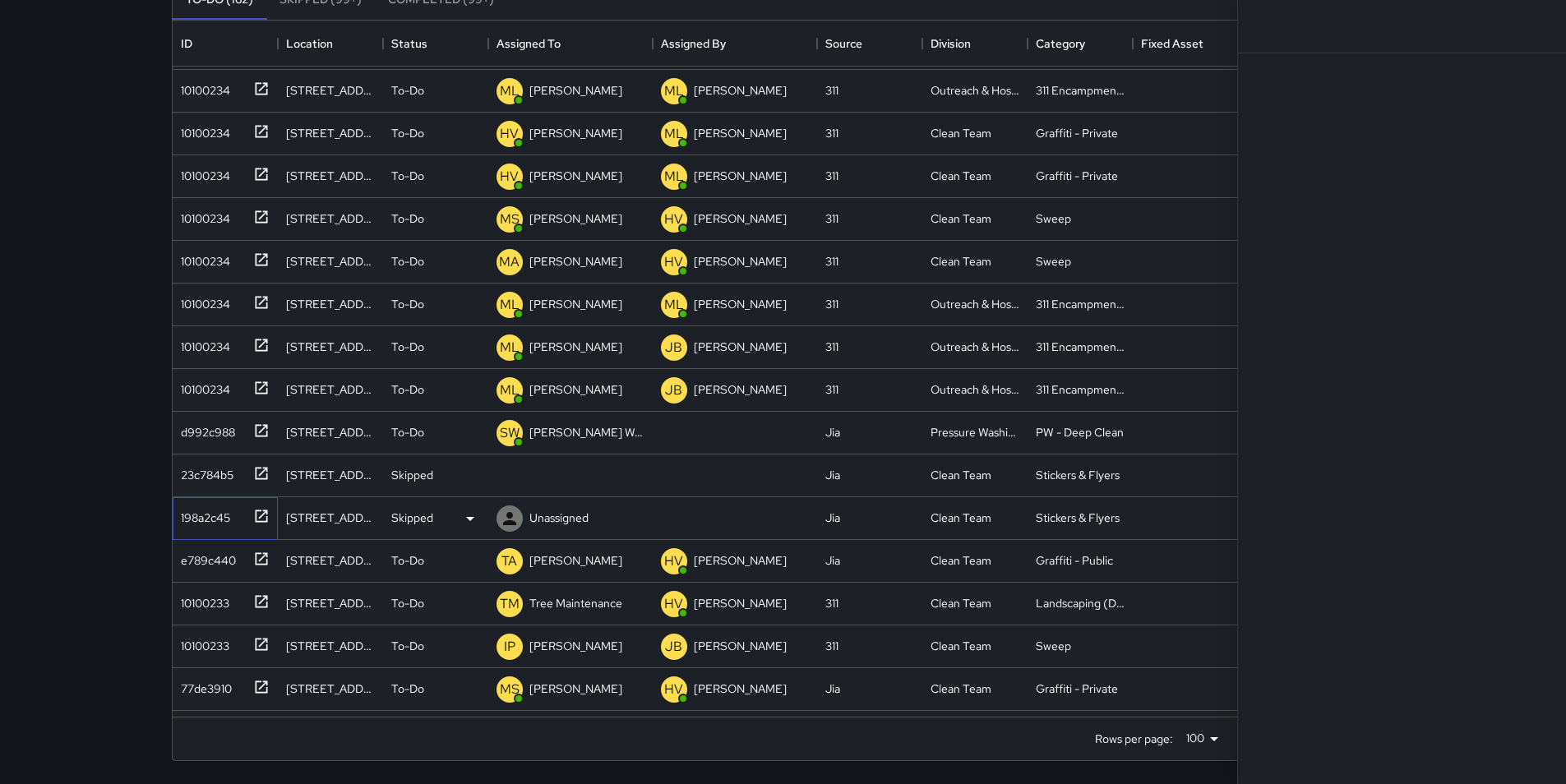 click on "198a2c45" at bounding box center [202, 514] 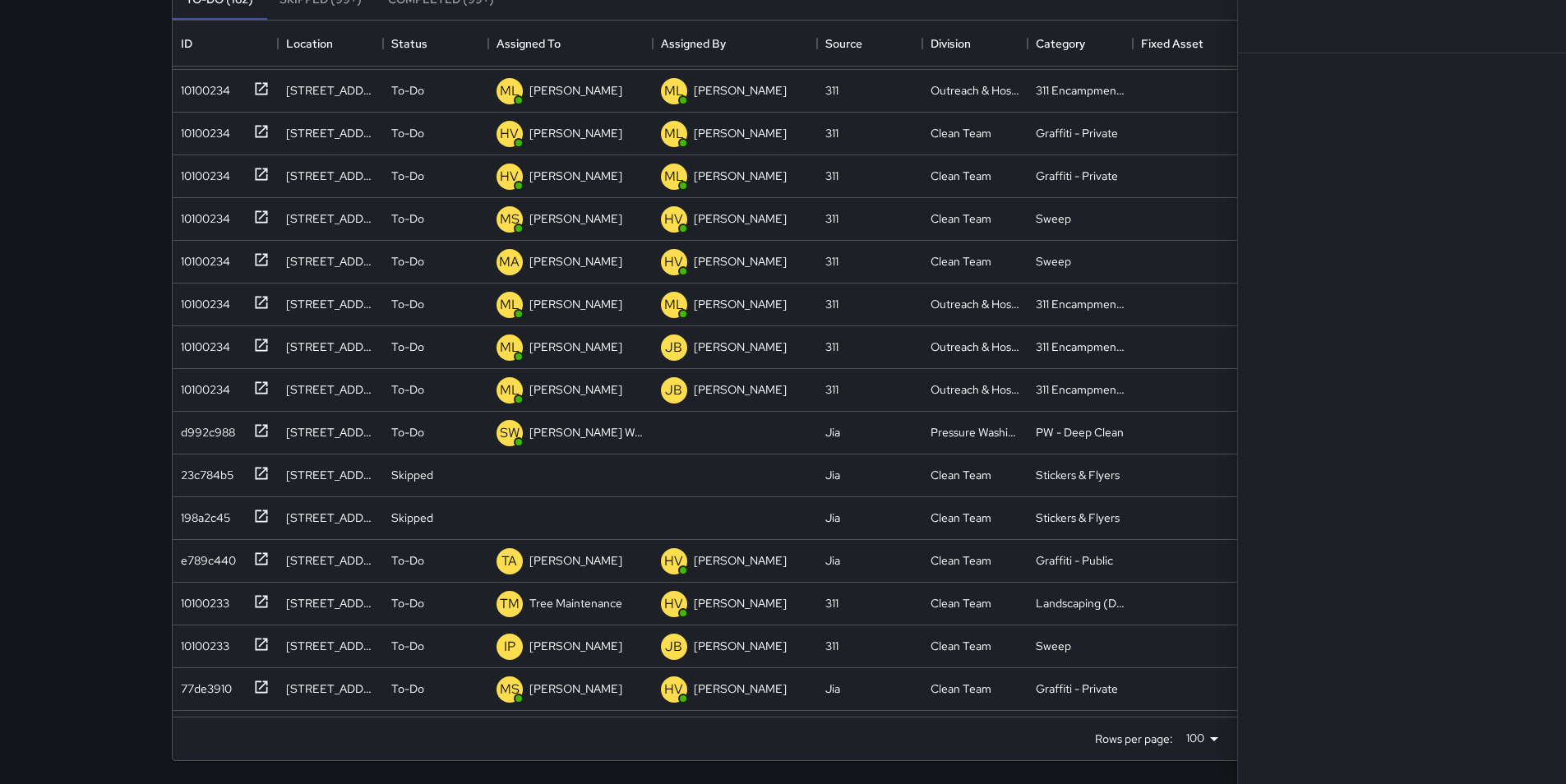 click on "Completed (99+)" at bounding box center [441, 0] 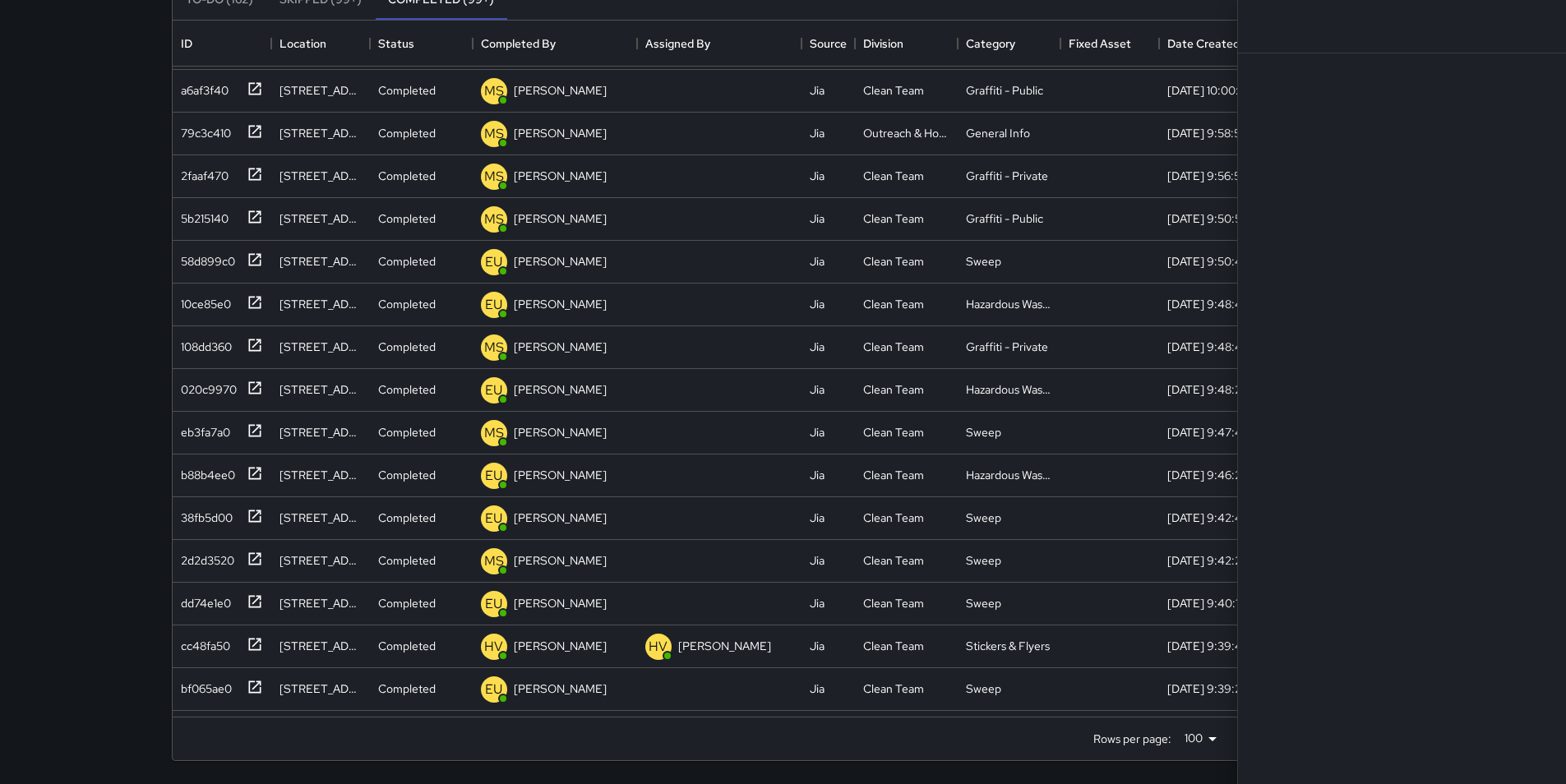 click on "Skipped (99+)" at bounding box center [321, 0] 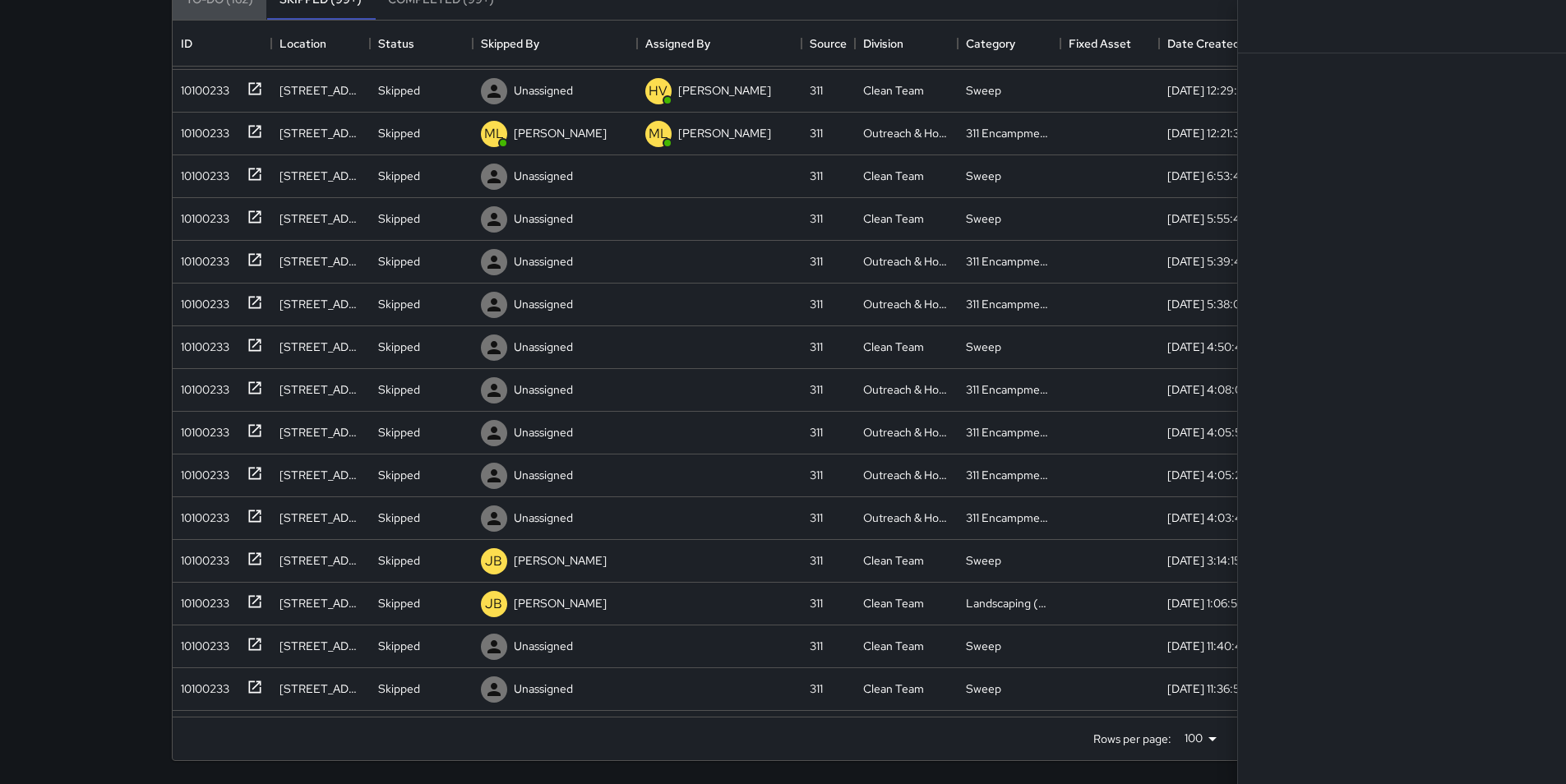 click on "To-Do (162)" at bounding box center [219, 0] 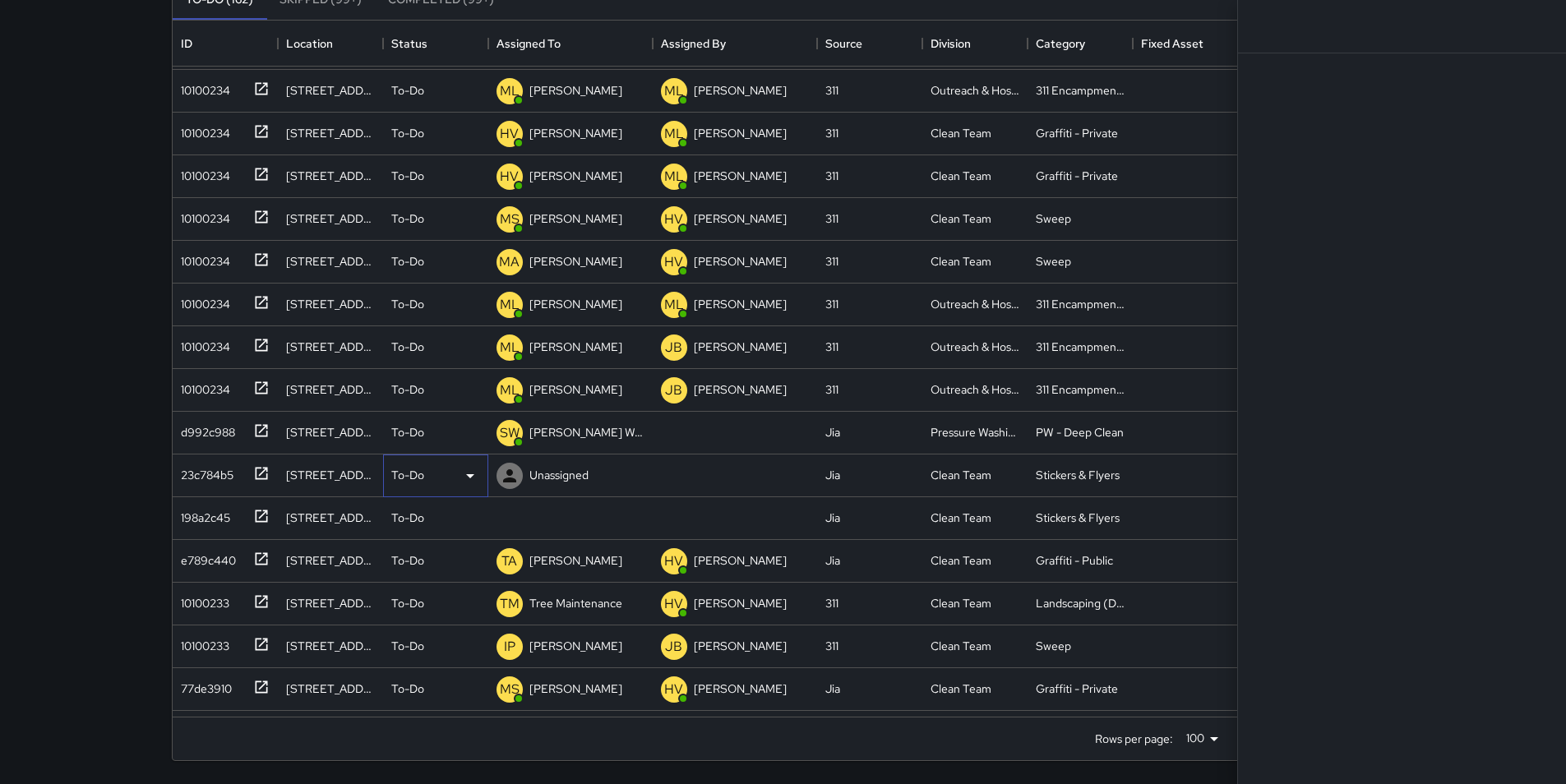 click on "To-Do" at bounding box center (436, 476) 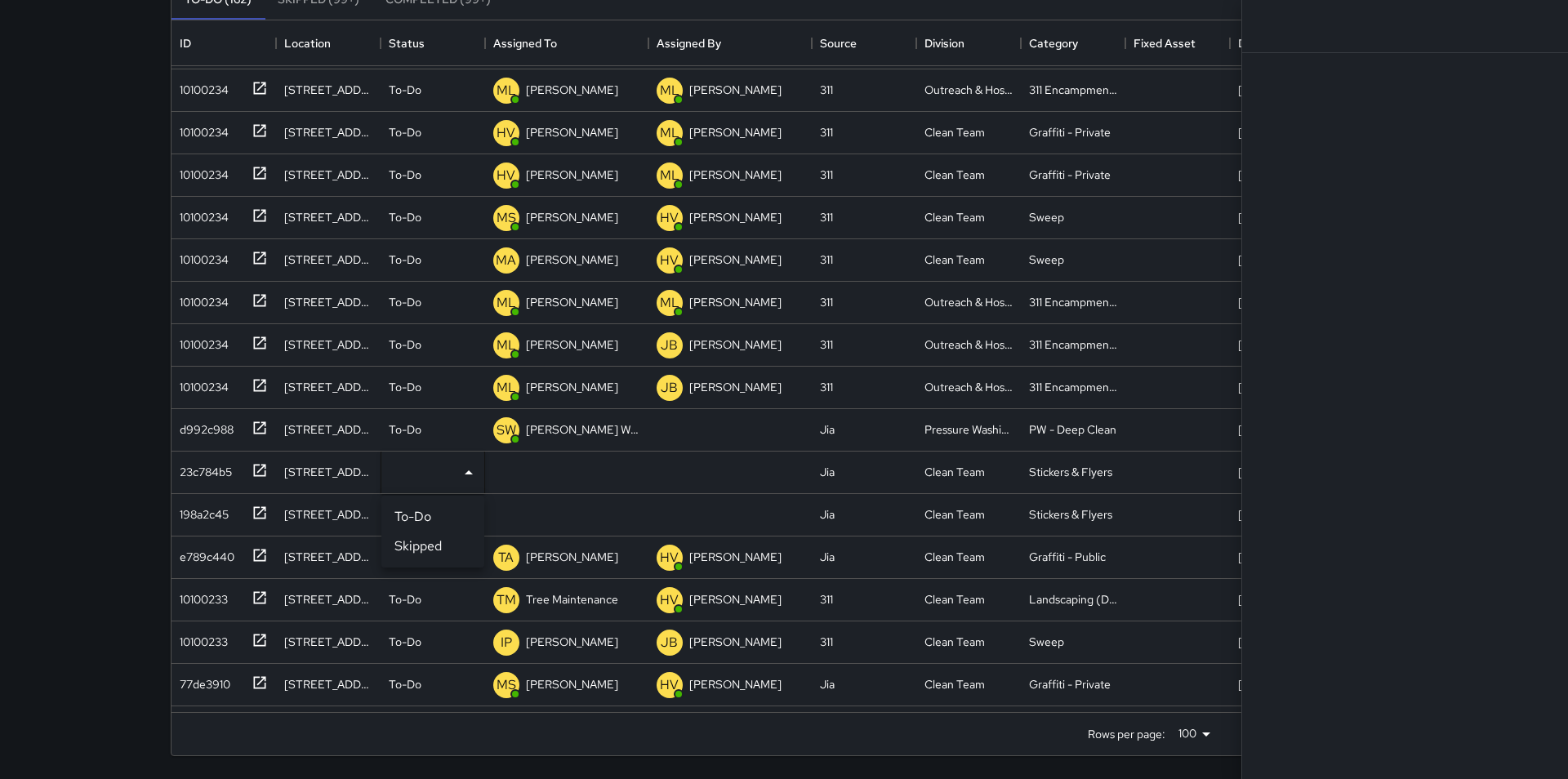 click on "Skipped" at bounding box center (433, 546) 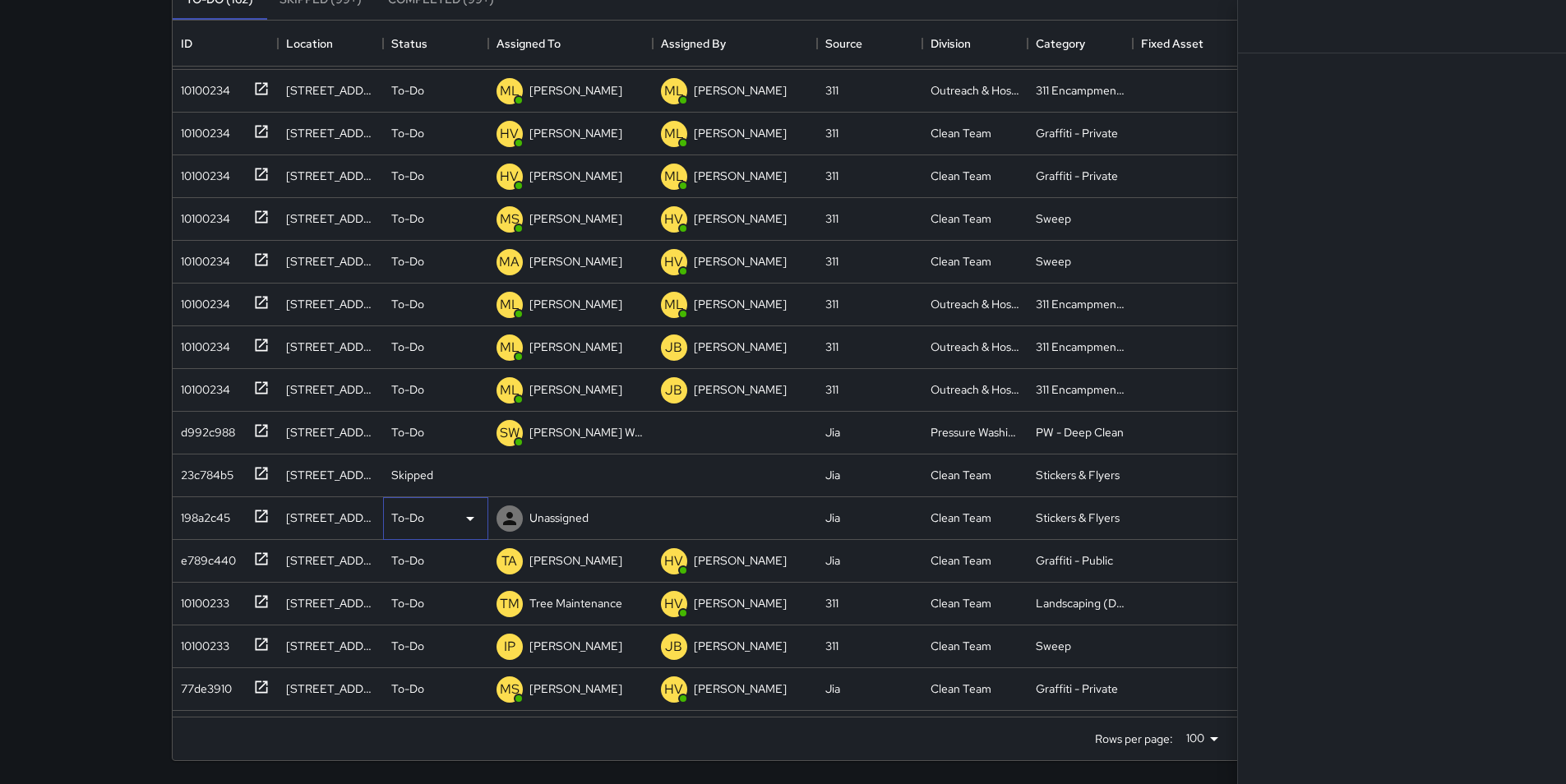 click on "To-Do" at bounding box center (408, 518) 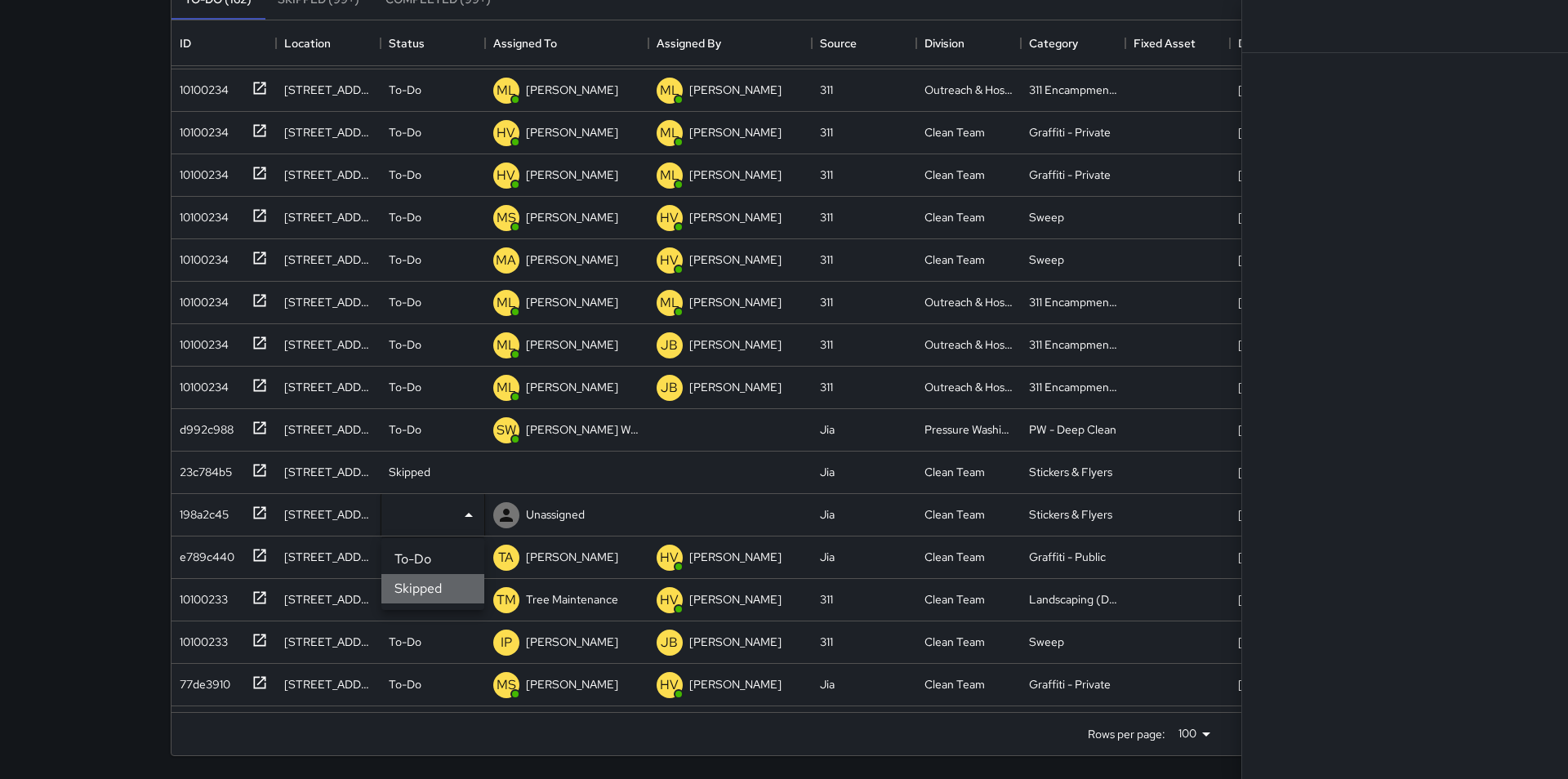 click on "Skipped" at bounding box center (433, 589) 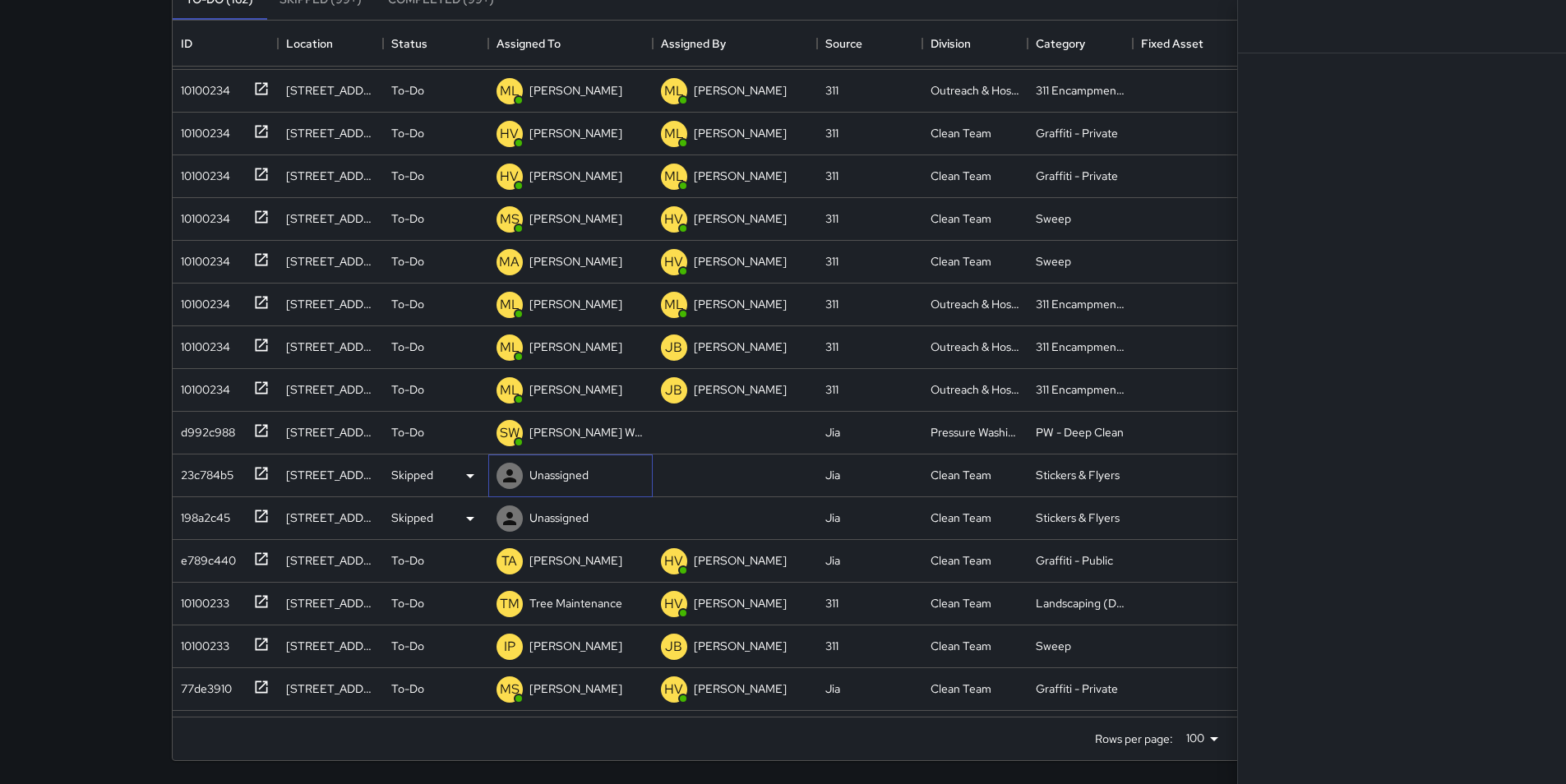 click on "Unassigned" at bounding box center [559, 475] 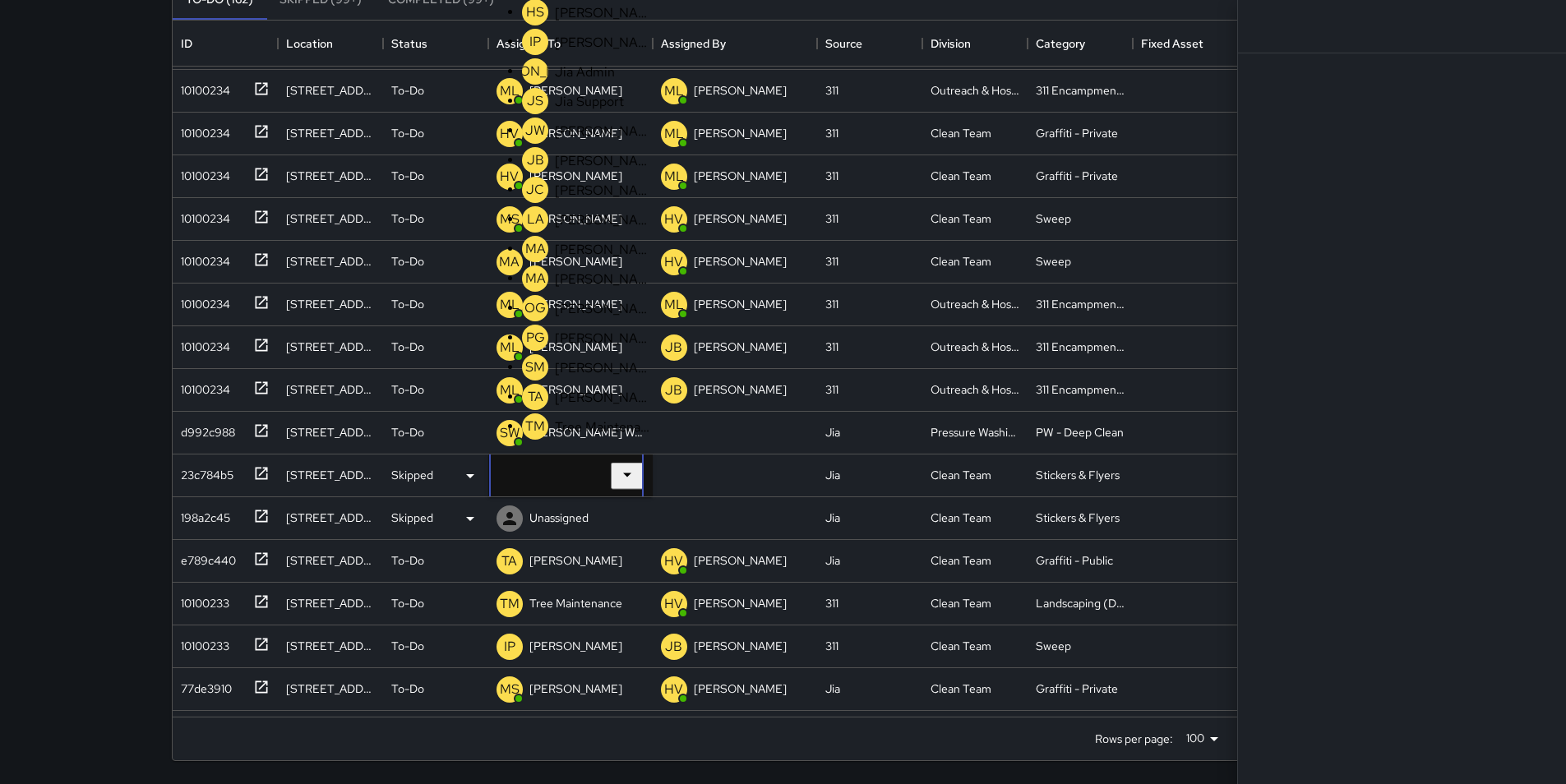 click at bounding box center (561, 476) 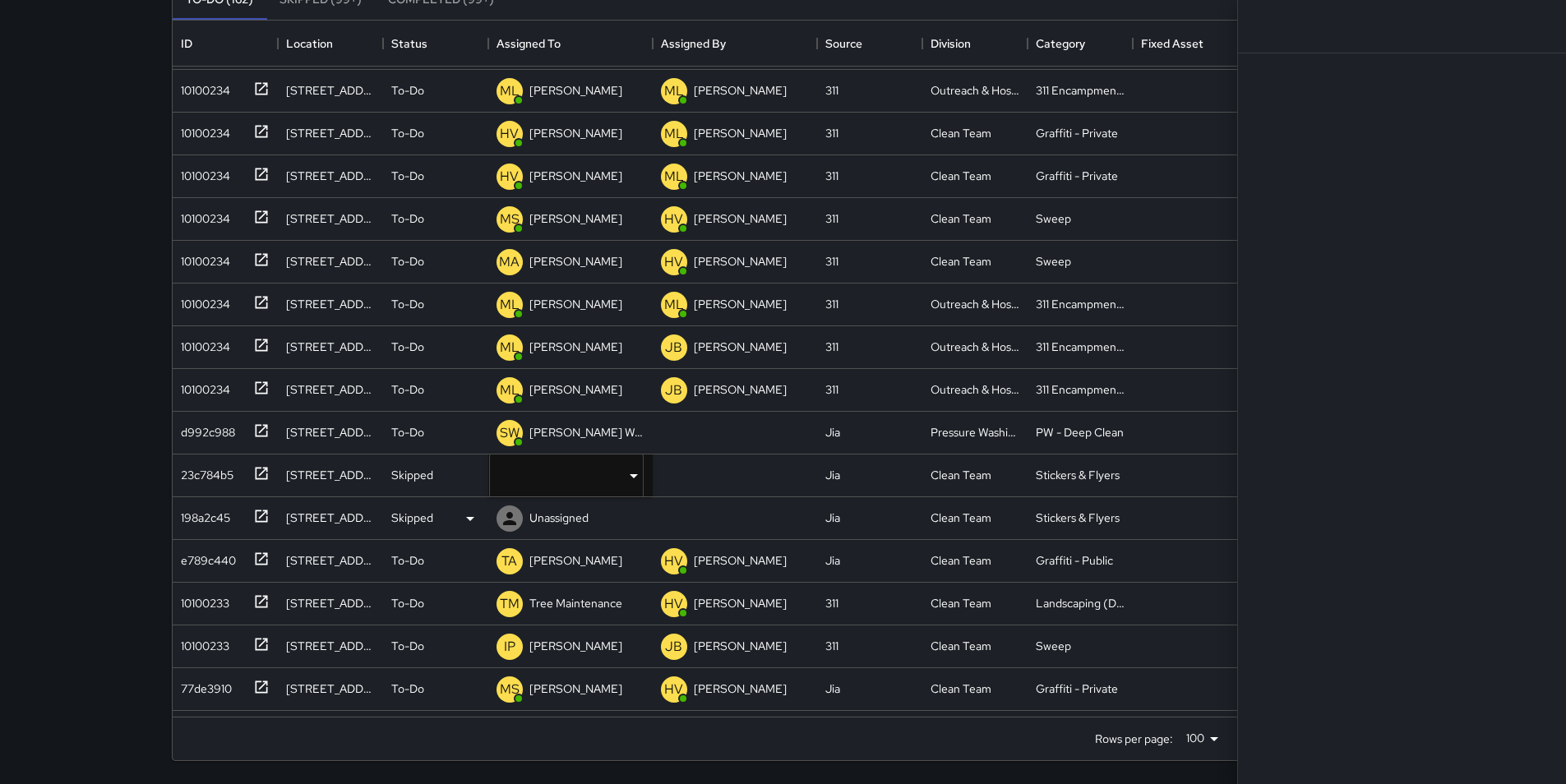 click on "Search Search New Task To-Do (162) Skipped (99+) Completed (99+) ID Location Status Assigned To Assigned By Source Division Category Fixed Asset Date Created ea379960 445 Stevenson Street To-Do SW Steadmon  Weekly HV Hugo Villazana Jia Pressure Washing PW - Quick Wash 7/30/2025, 8:14:41 AM 10100234 10 Mason Street To-Do ML Michael Lopez ML Michael Lopez 311 Outreach & Hospitality 311 Encampments 7/30/2025, 8:11:46 AM 10100234 34 7th Street To-Do ML Michael Lopez ML Michael Lopez 311 Outreach & Hospitality 311 Encampments 7/30/2025, 8:06:33 AM 10100234 1121 Mission Street To-Do ML Michael Lopez ML Michael Lopez 311 Outreach & Hospitality 311 Encampments 7/30/2025, 8:05:03 AM 10100234 1131 Mission Street To-Do HV Hugo Villazana ML Michael Lopez 311 Clean Team Graffiti - Private 7/30/2025, 8:04:49 AM 10100234 1159 Mission Street To-Do HV Hugo Villazana ML Michael Lopez 311 Clean Team Graffiti - Private 7/30/2025, 8:04:12 AM 10100234 1198 Mission Street To-Do MS Matthew Sherpee HV Hugo Villazana 311 Clean Team MA" at bounding box center (783, 298) 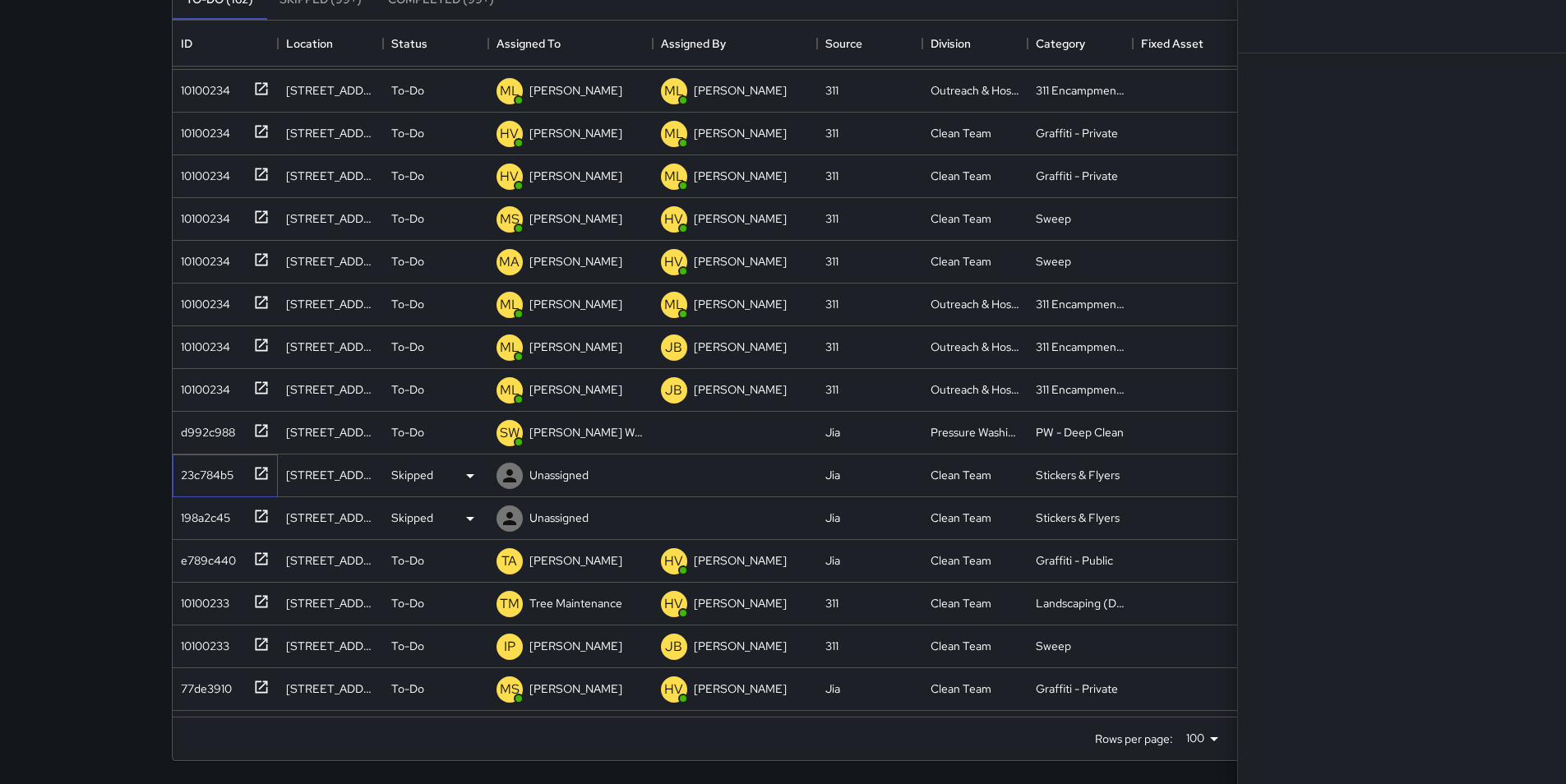 drag, startPoint x: 212, startPoint y: 475, endPoint x: 210, endPoint y: 496, distance: 21.095023 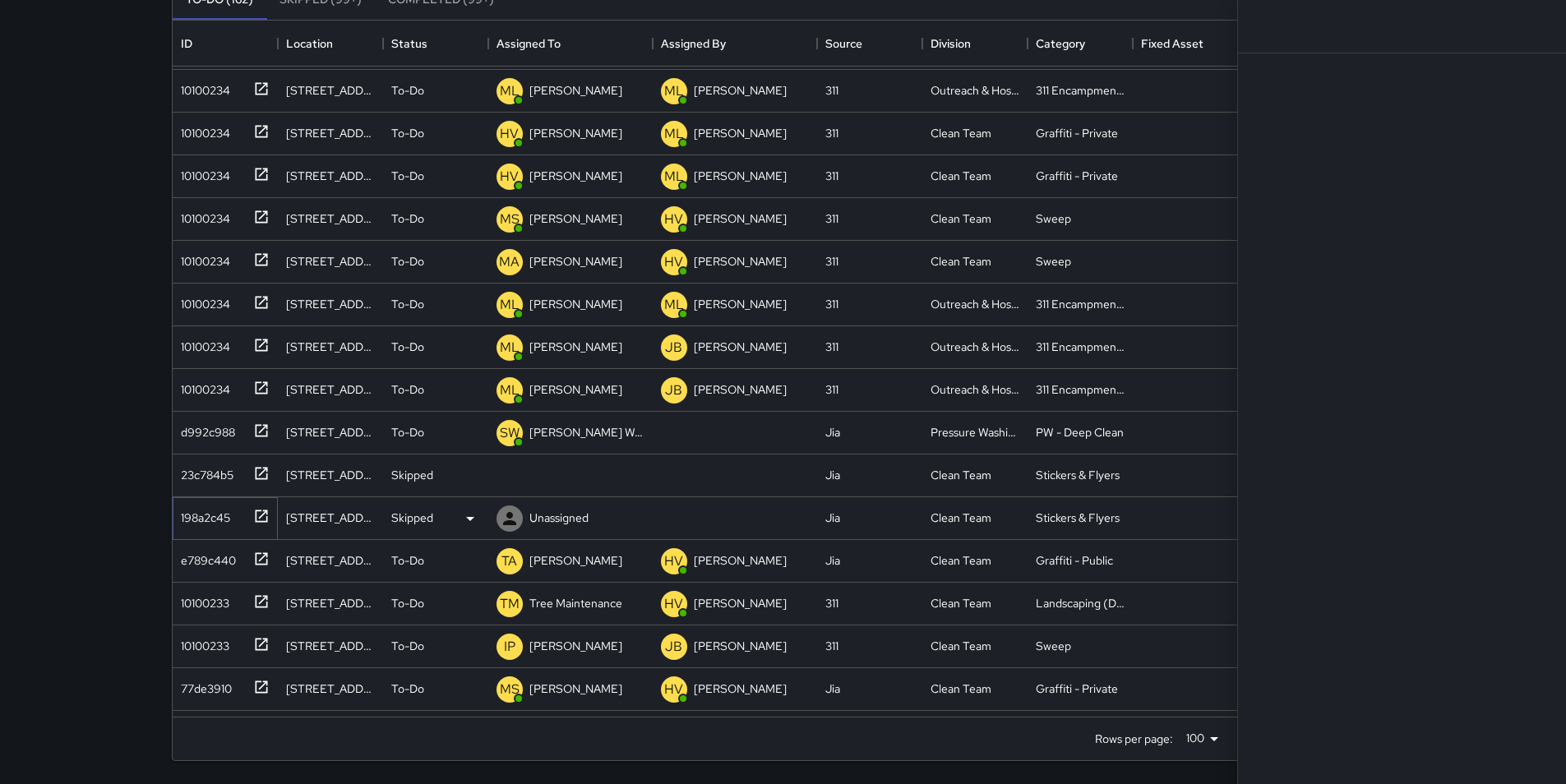 click on "198a2c45" at bounding box center (202, 514) 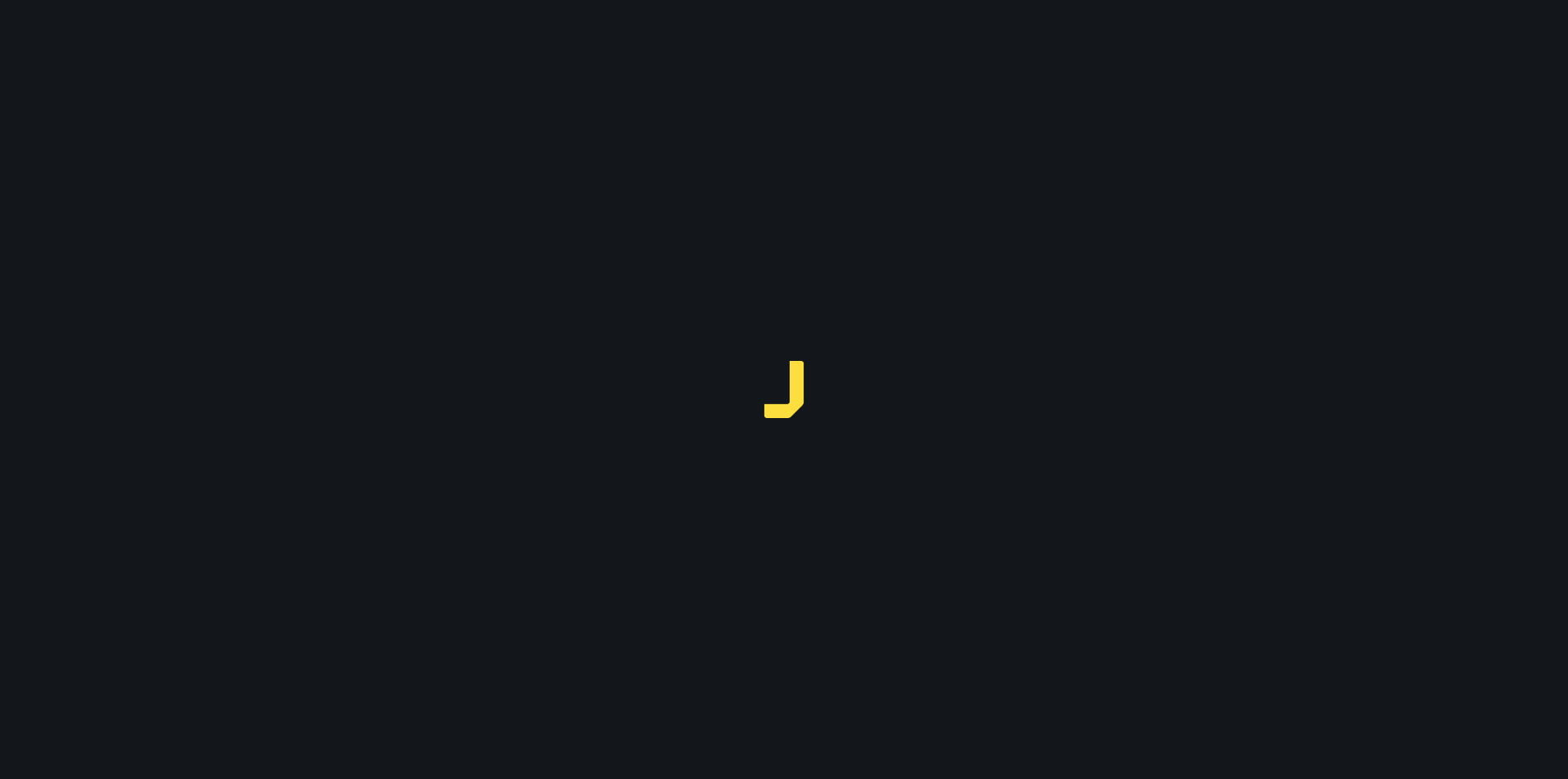 scroll, scrollTop: 0, scrollLeft: 0, axis: both 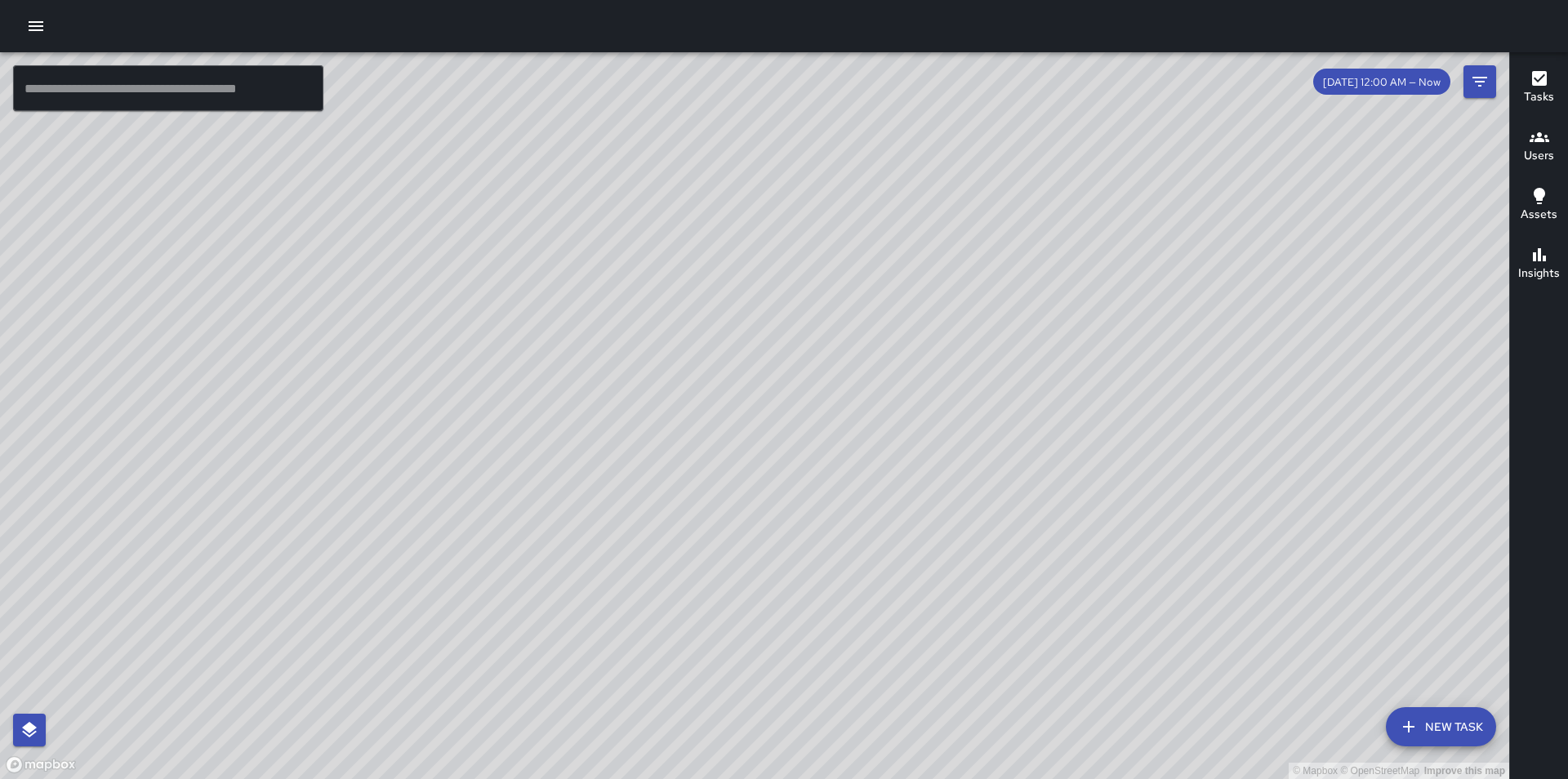 click 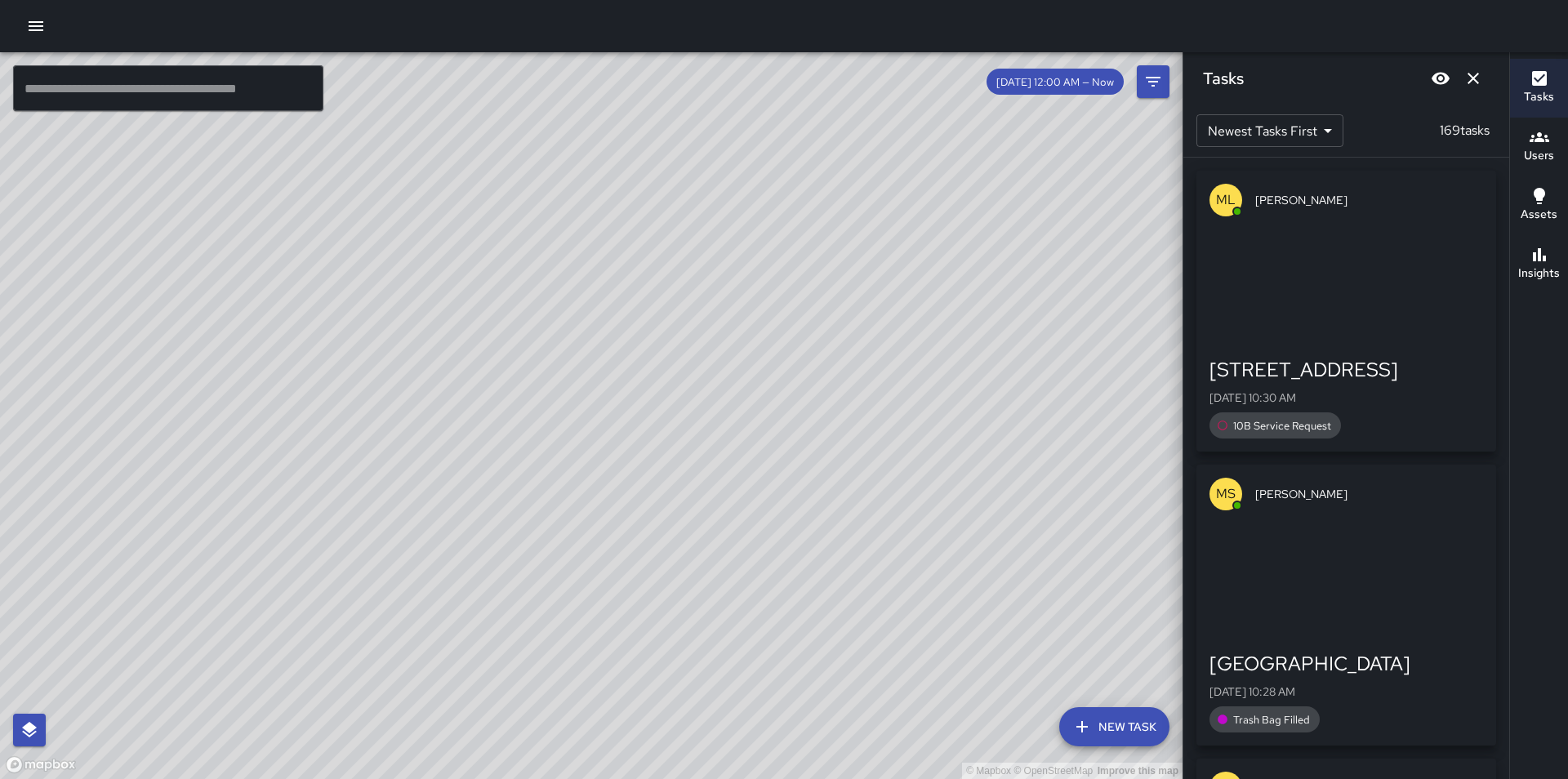 scroll, scrollTop: 82, scrollLeft: 0, axis: vertical 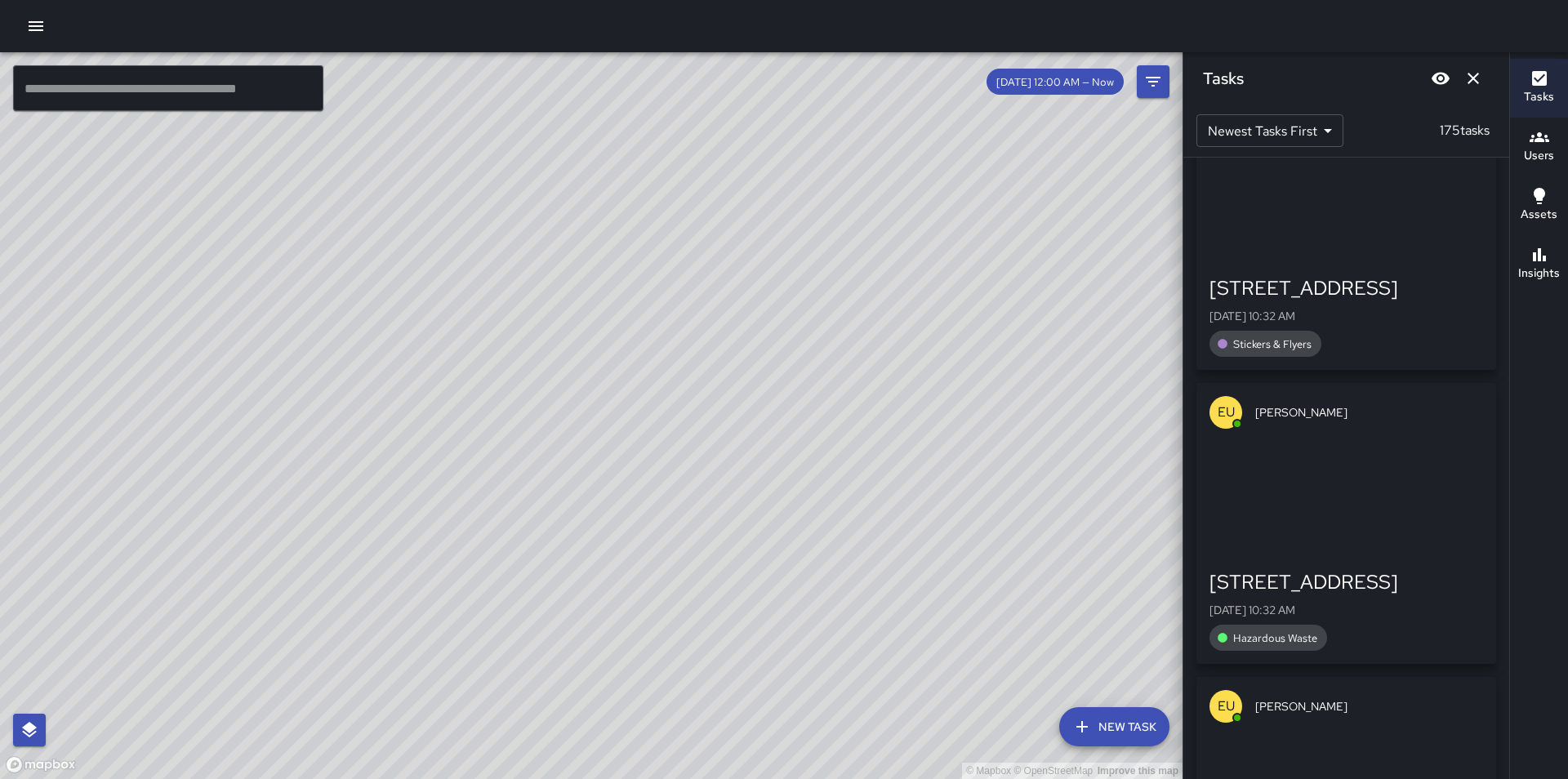type 